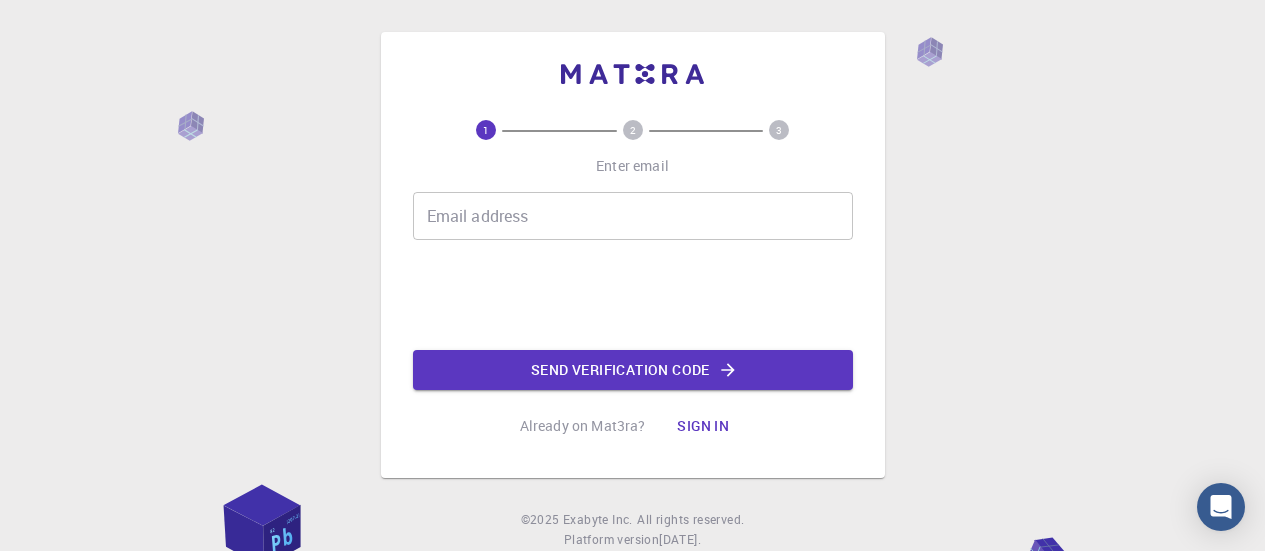 scroll, scrollTop: 0, scrollLeft: 0, axis: both 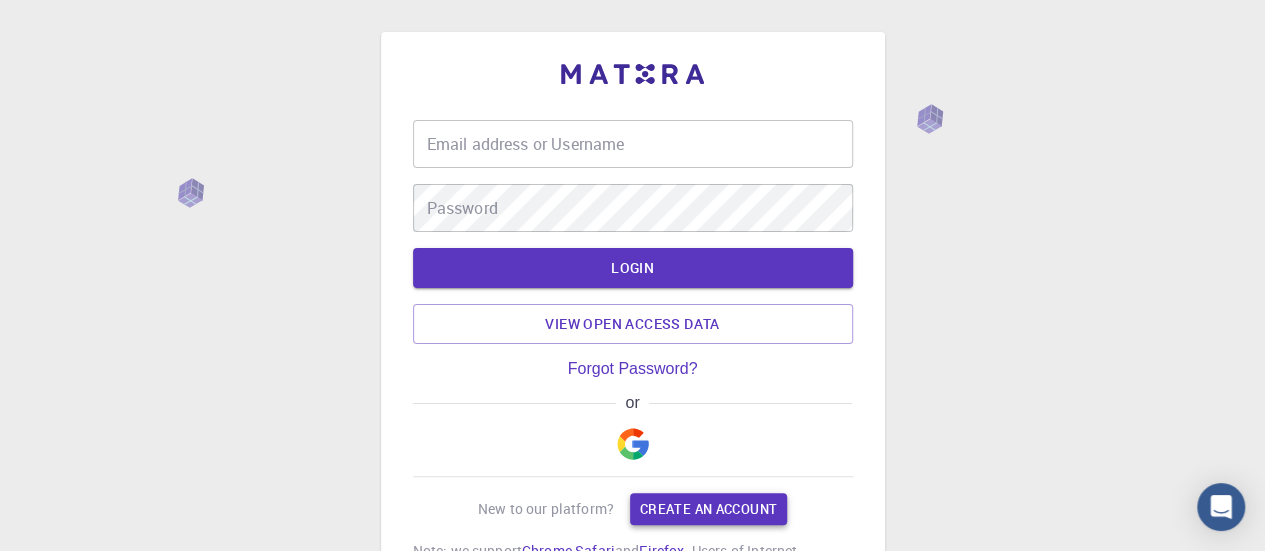 click on "or" at bounding box center (633, 403) 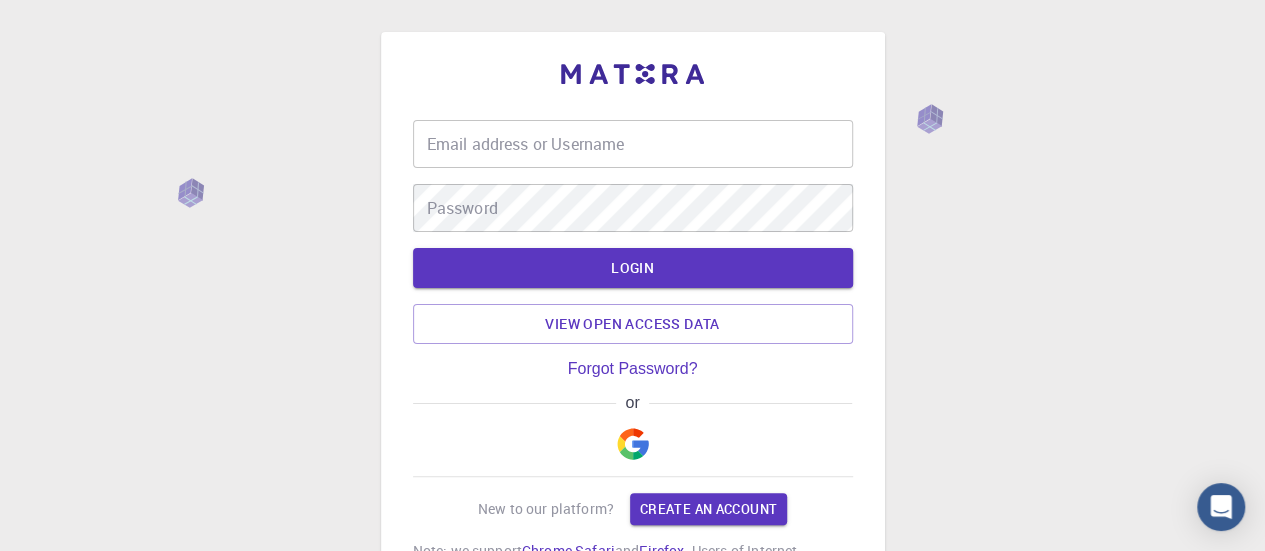 scroll, scrollTop: 196, scrollLeft: 0, axis: vertical 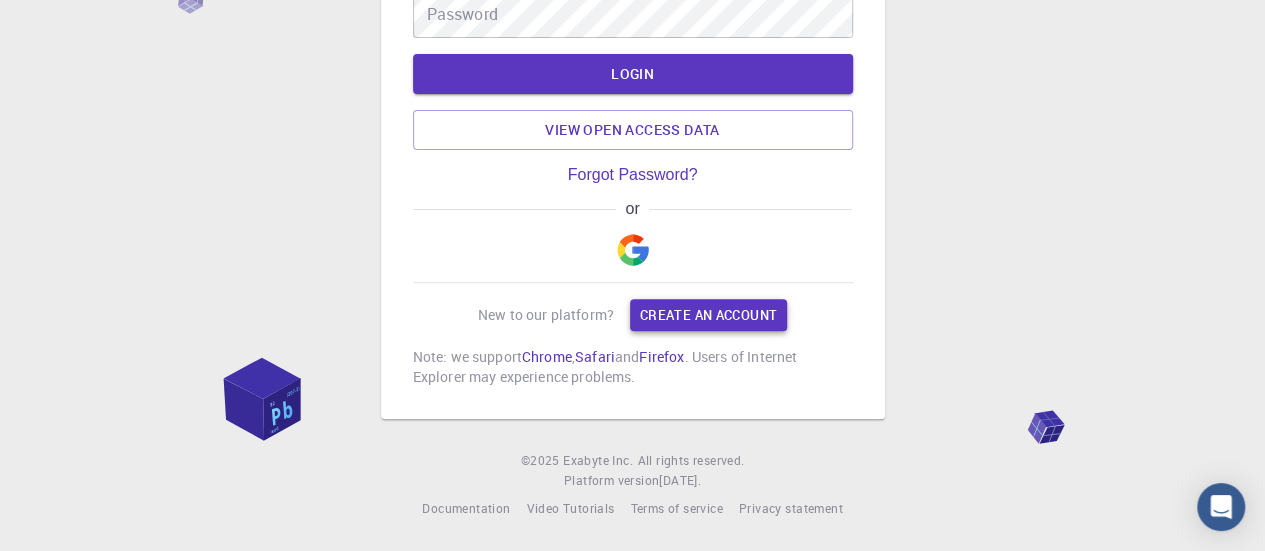 click on "Create an account" at bounding box center (708, 315) 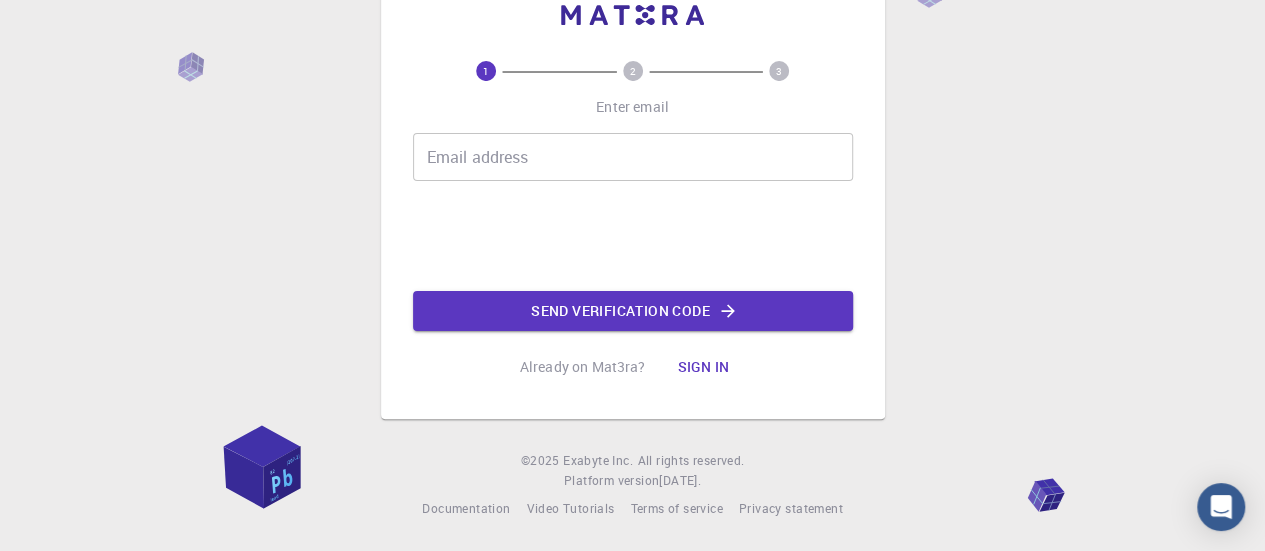 scroll, scrollTop: 0, scrollLeft: 0, axis: both 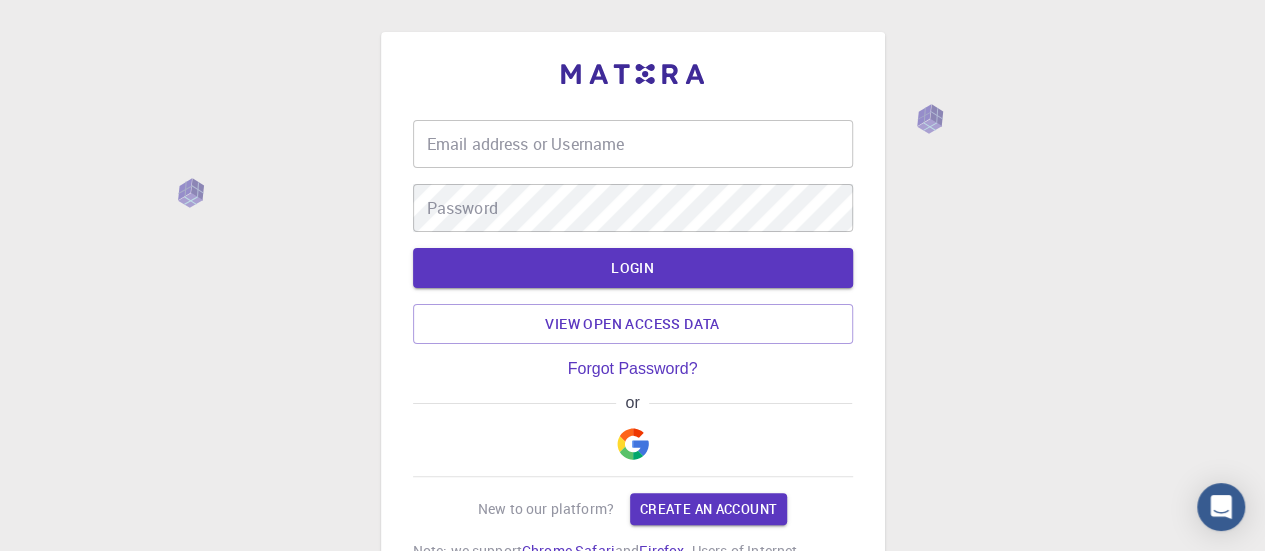 click at bounding box center (633, 444) 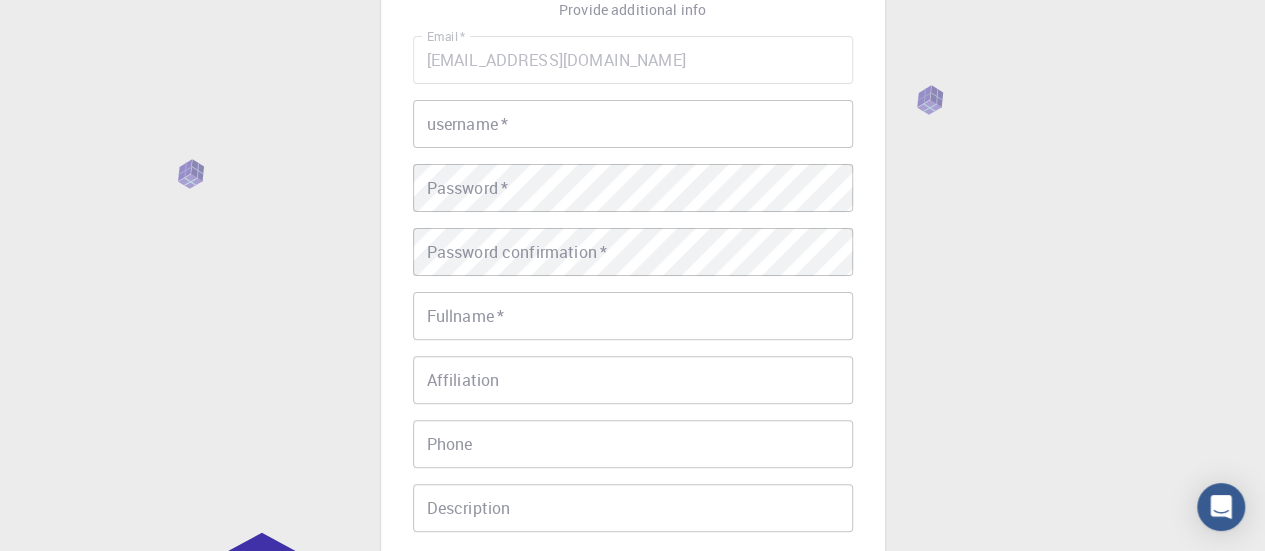 scroll, scrollTop: 0, scrollLeft: 0, axis: both 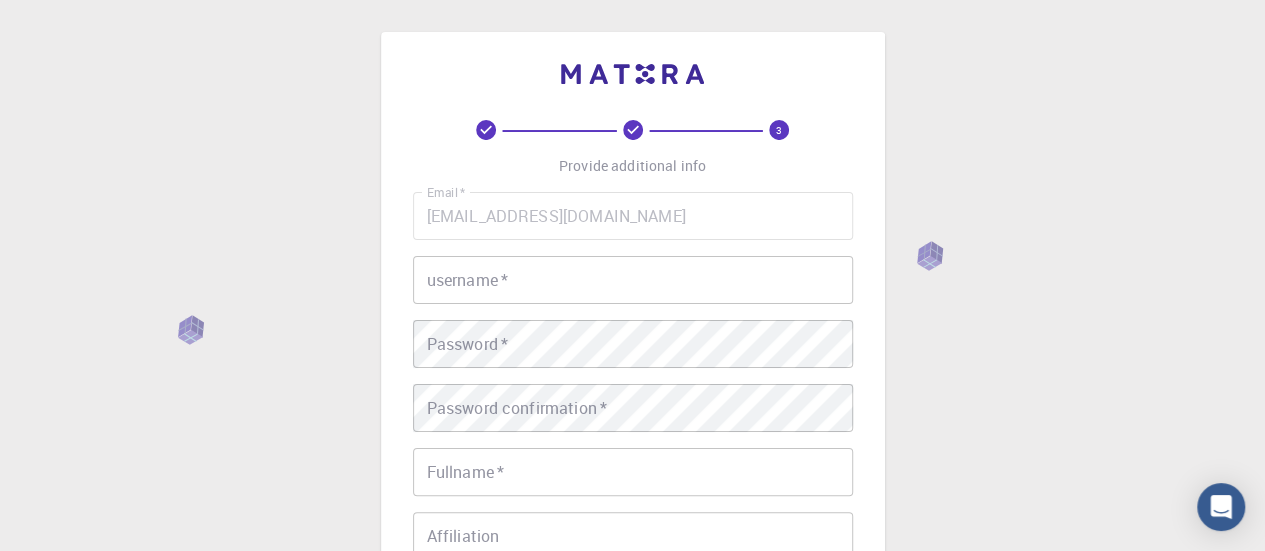 click on "username   *" at bounding box center (633, 280) 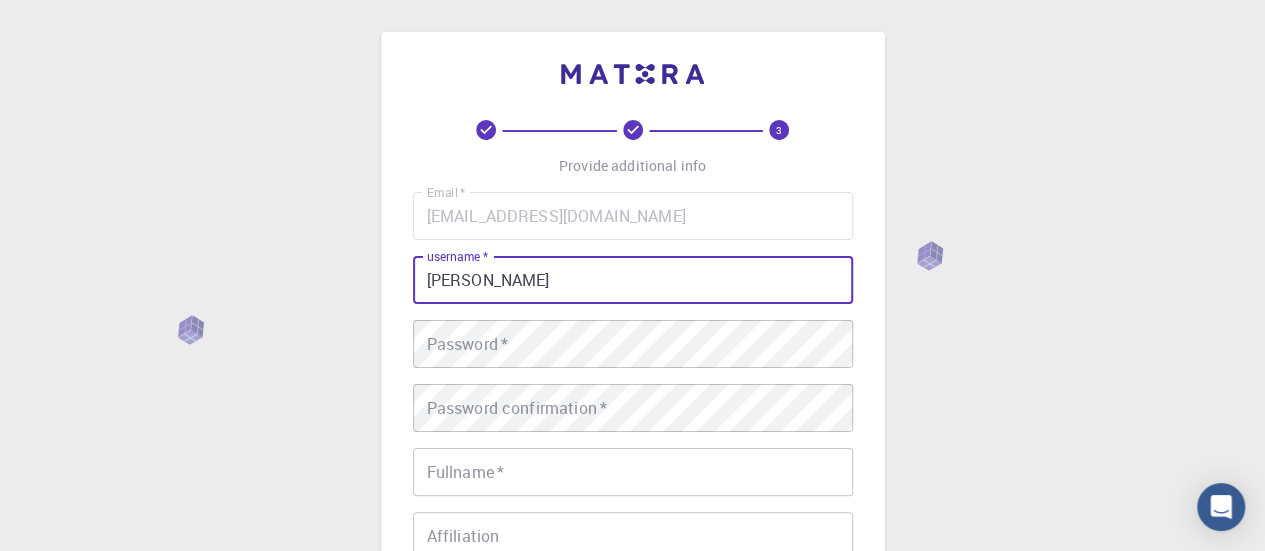 type on "[PERSON_NAME]" 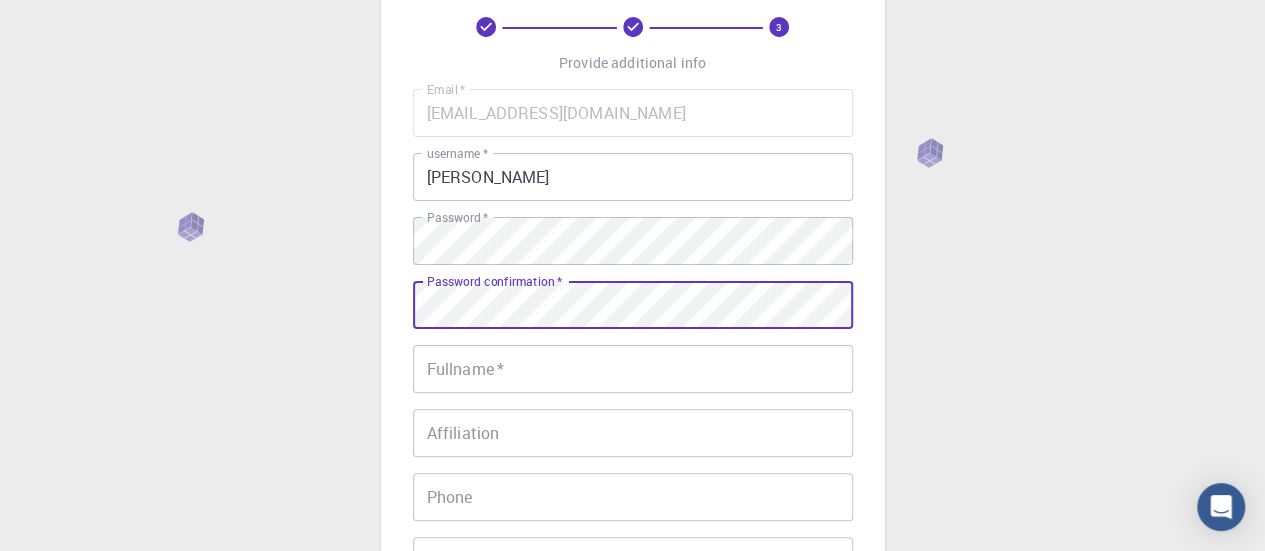 scroll, scrollTop: 200, scrollLeft: 0, axis: vertical 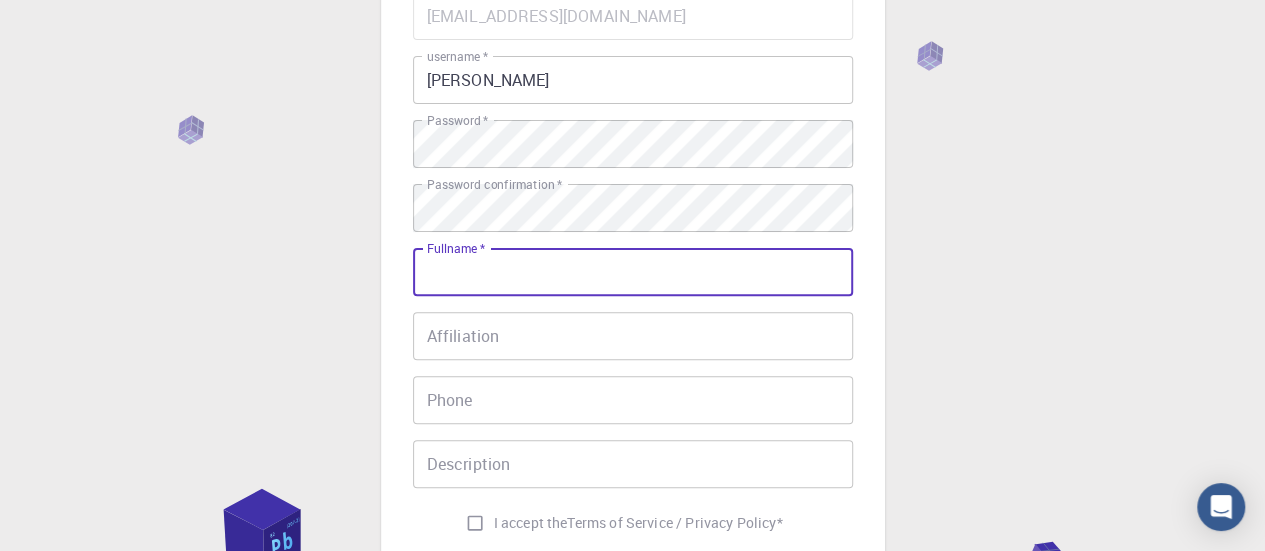 click on "Fullname   *" at bounding box center (633, 272) 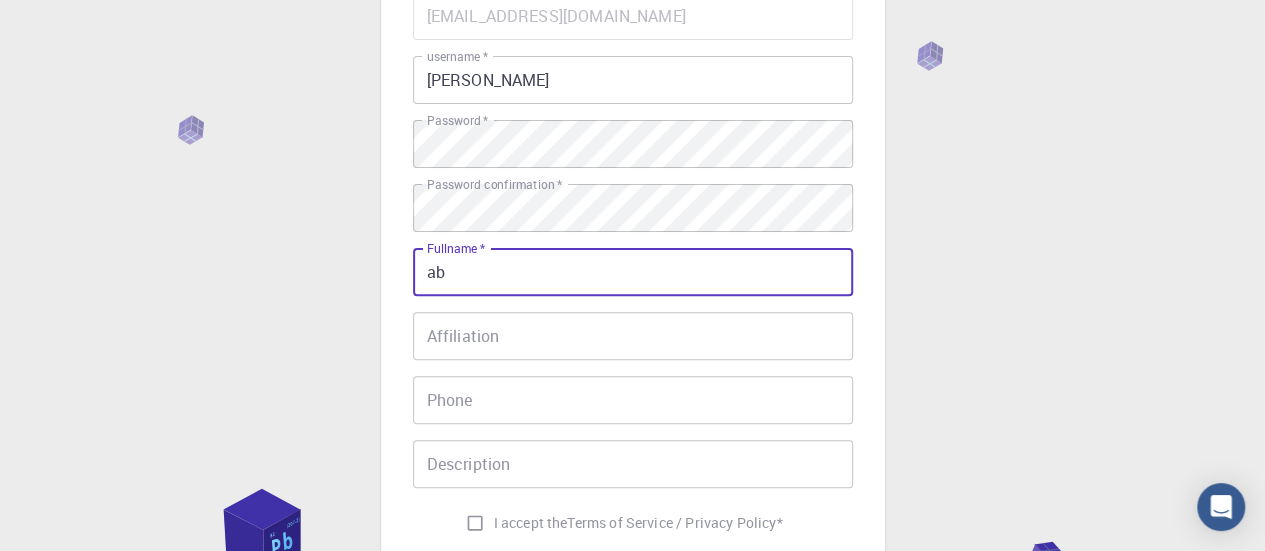 type on "a" 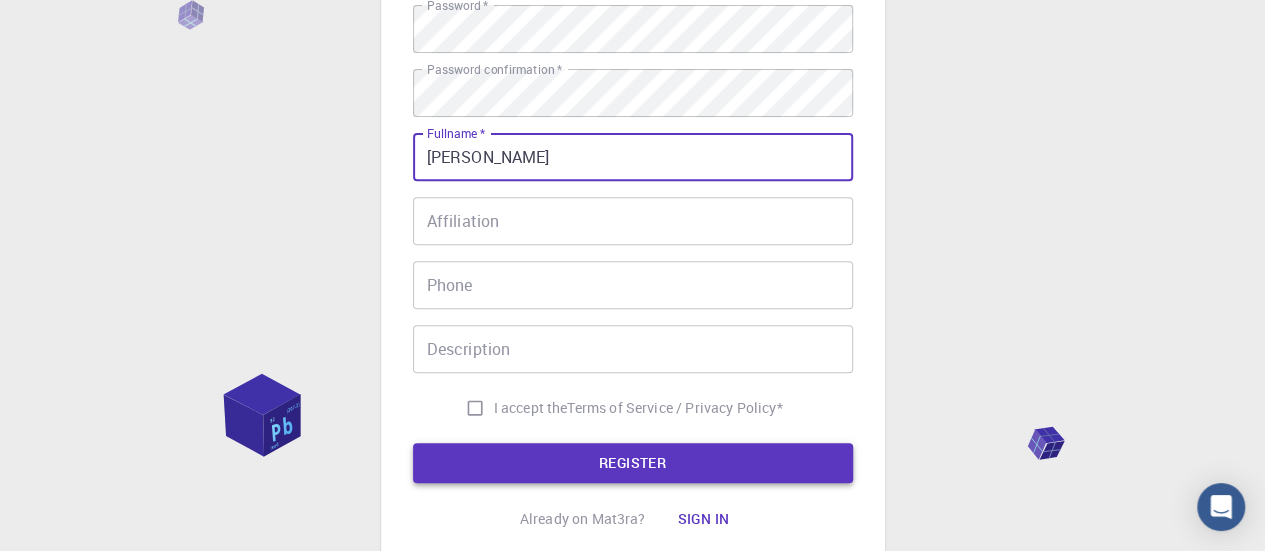scroll, scrollTop: 400, scrollLeft: 0, axis: vertical 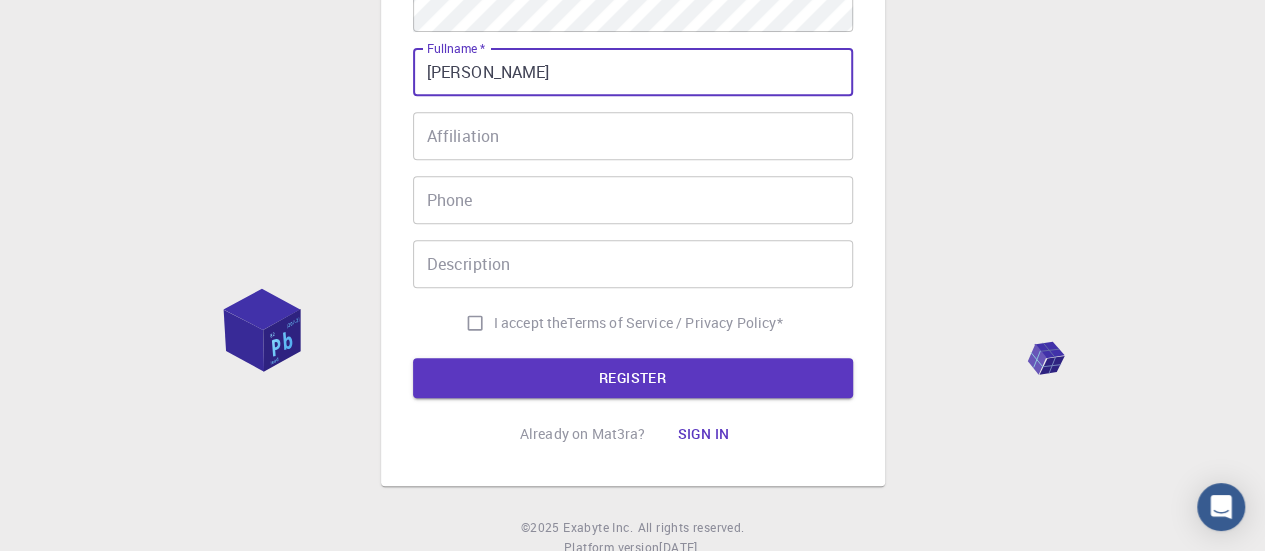 type on "[PERSON_NAME]" 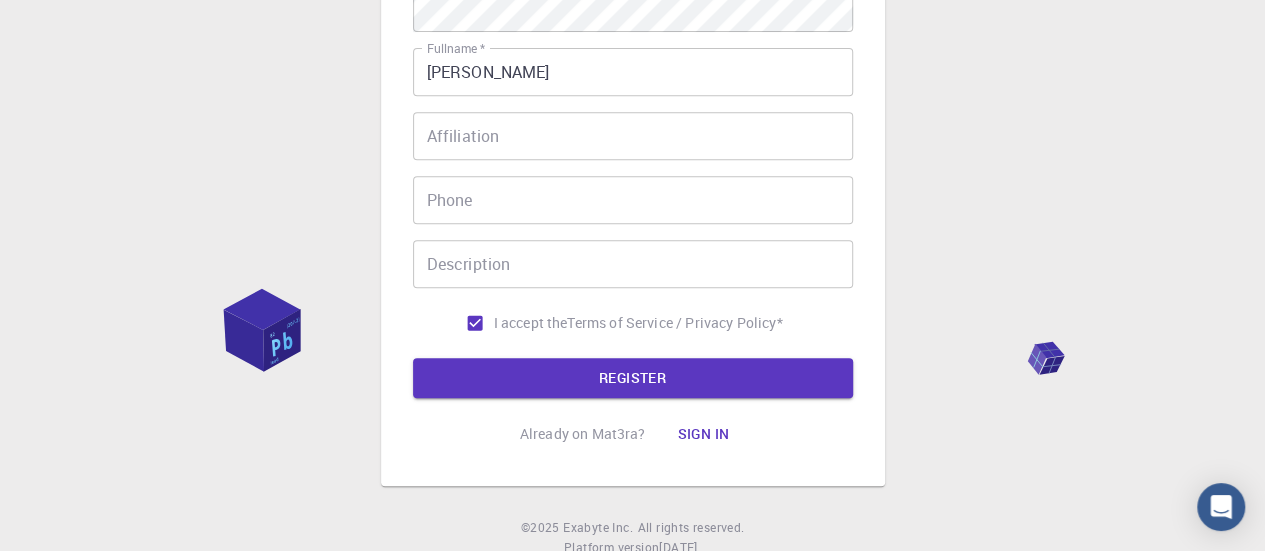 click on "I accept the" at bounding box center (531, 323) 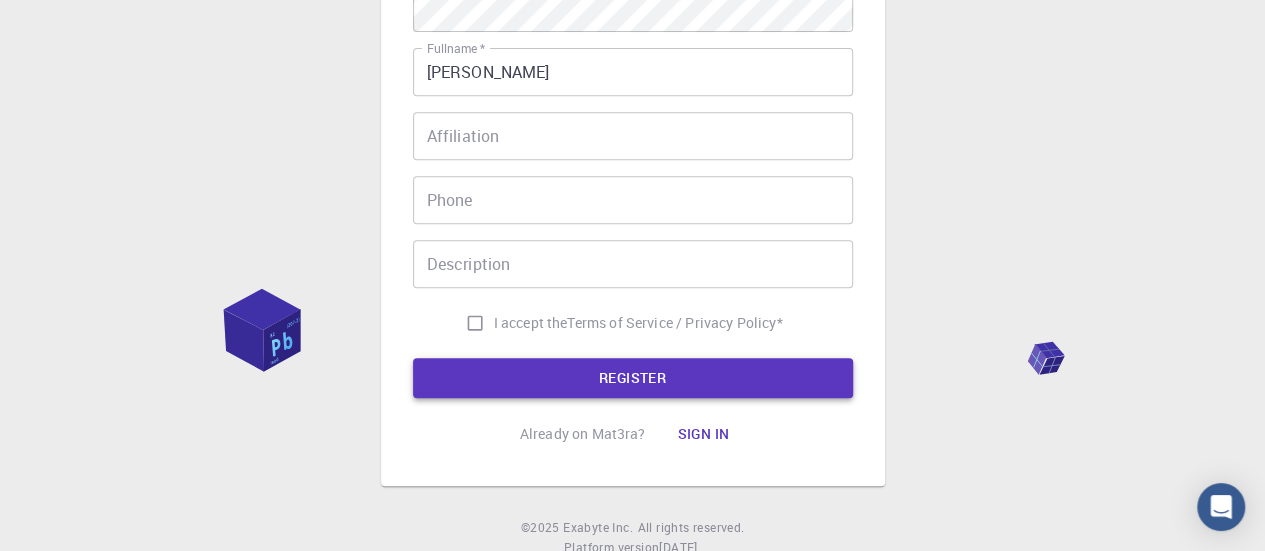 click on "REGISTER" at bounding box center (633, 378) 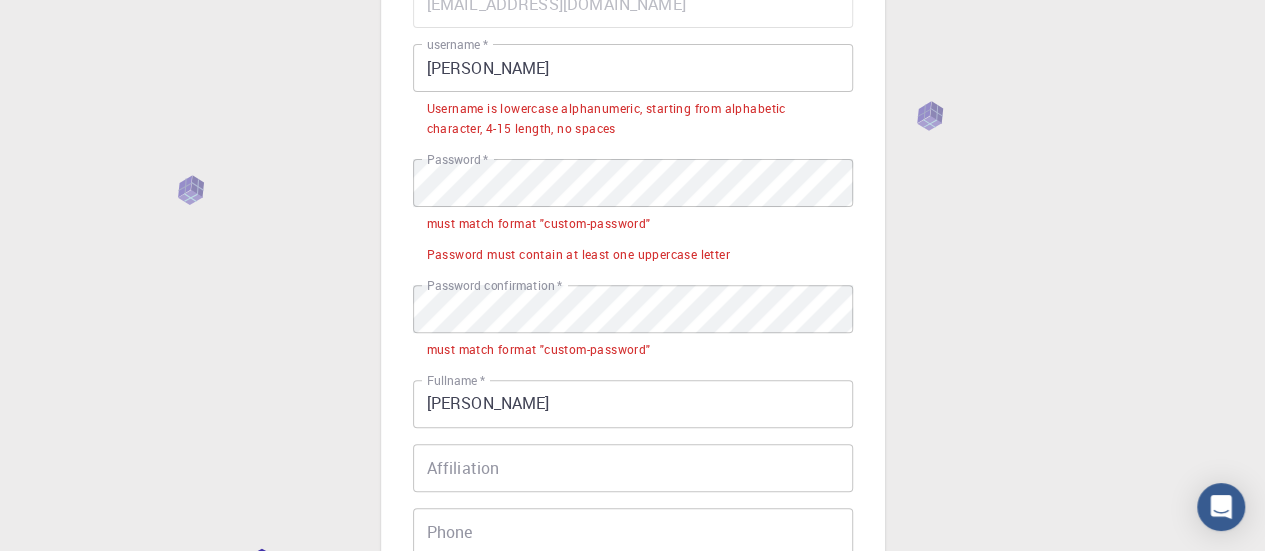 scroll, scrollTop: 112, scrollLeft: 0, axis: vertical 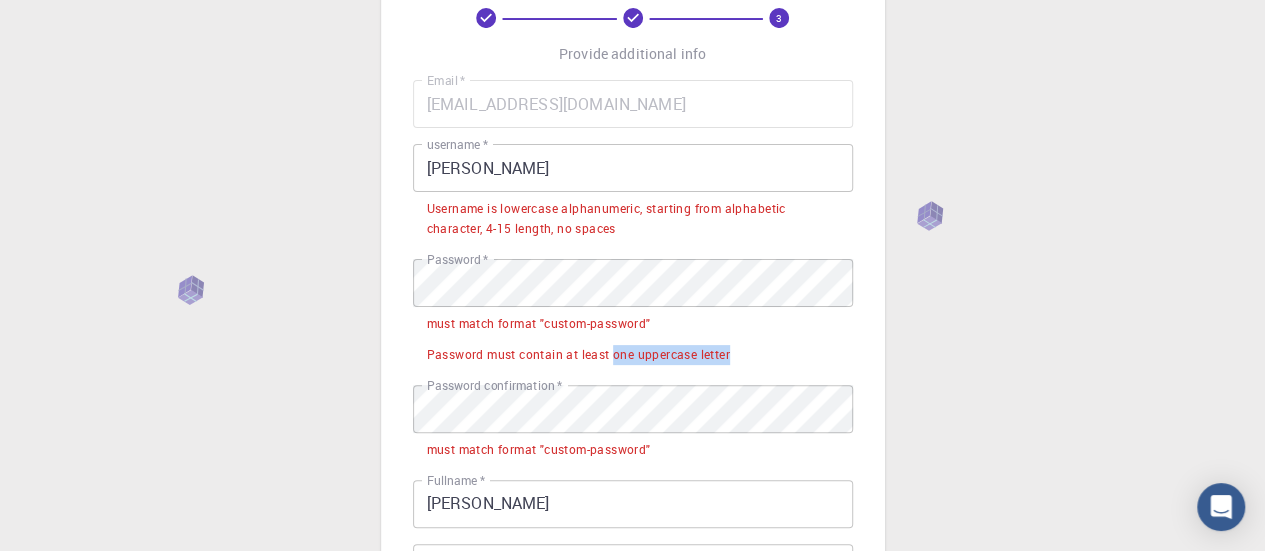 drag, startPoint x: 614, startPoint y: 356, endPoint x: 734, endPoint y: 350, distance: 120.14991 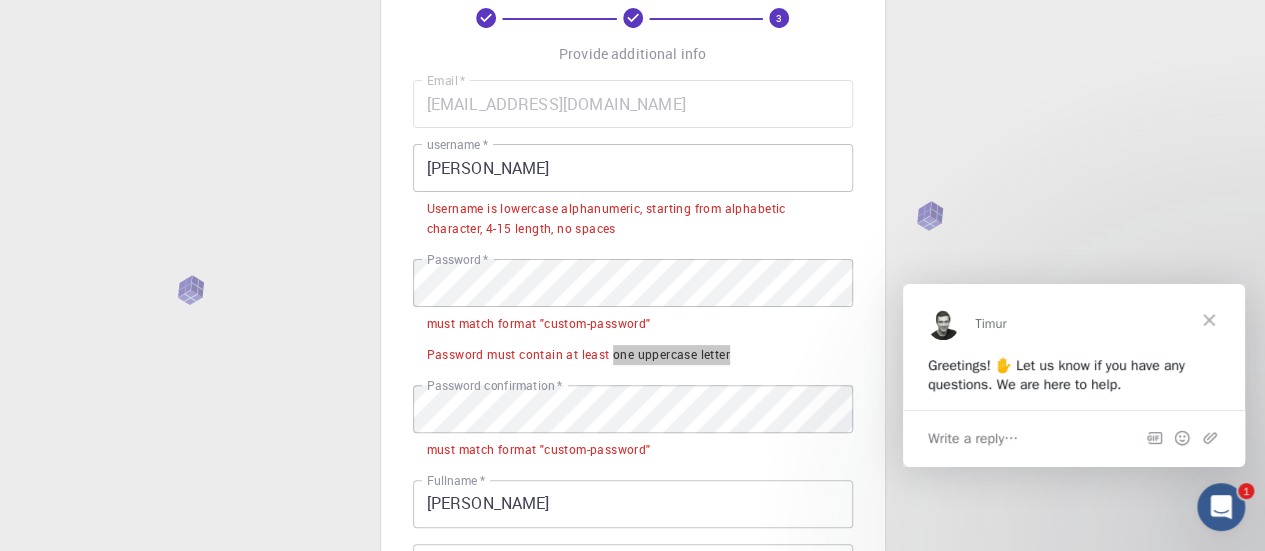 scroll, scrollTop: 0, scrollLeft: 0, axis: both 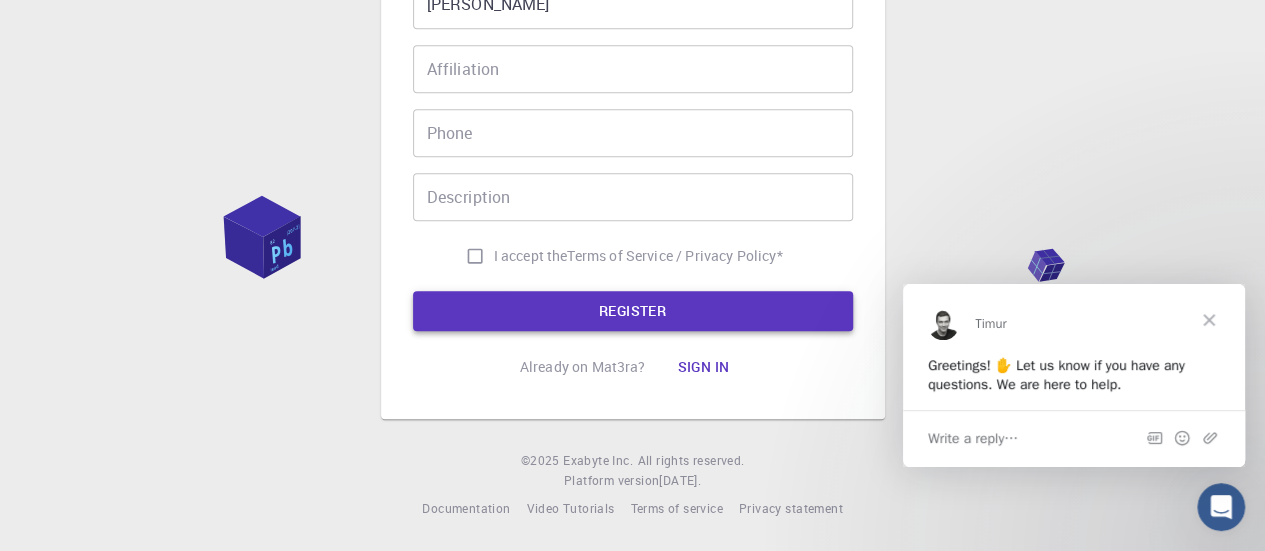 click on "REGISTER" at bounding box center (633, 311) 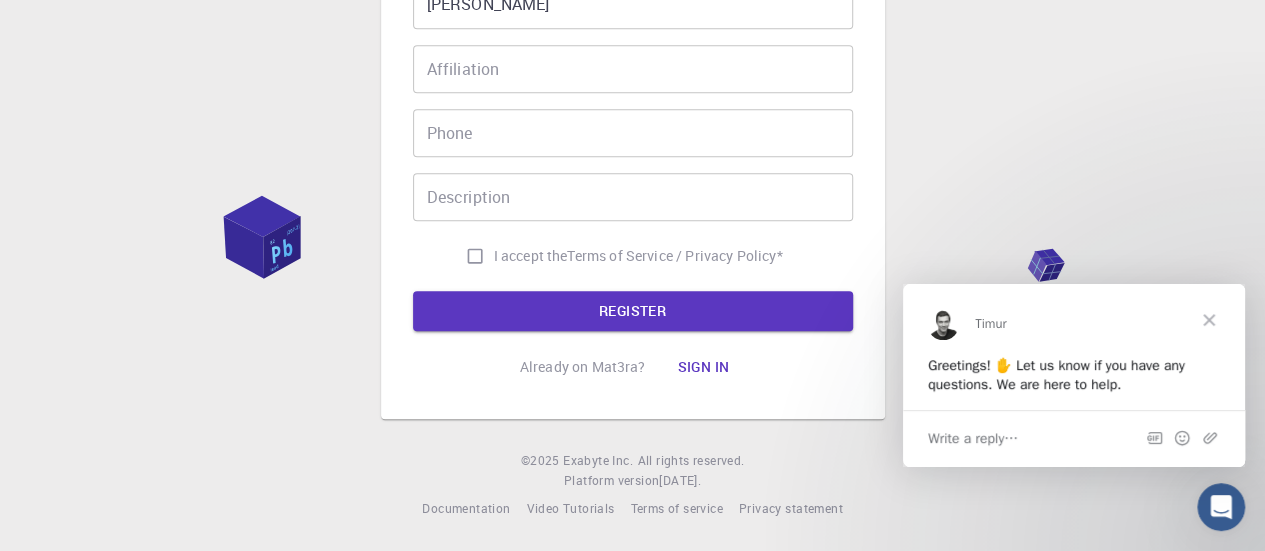 click at bounding box center (1209, 319) 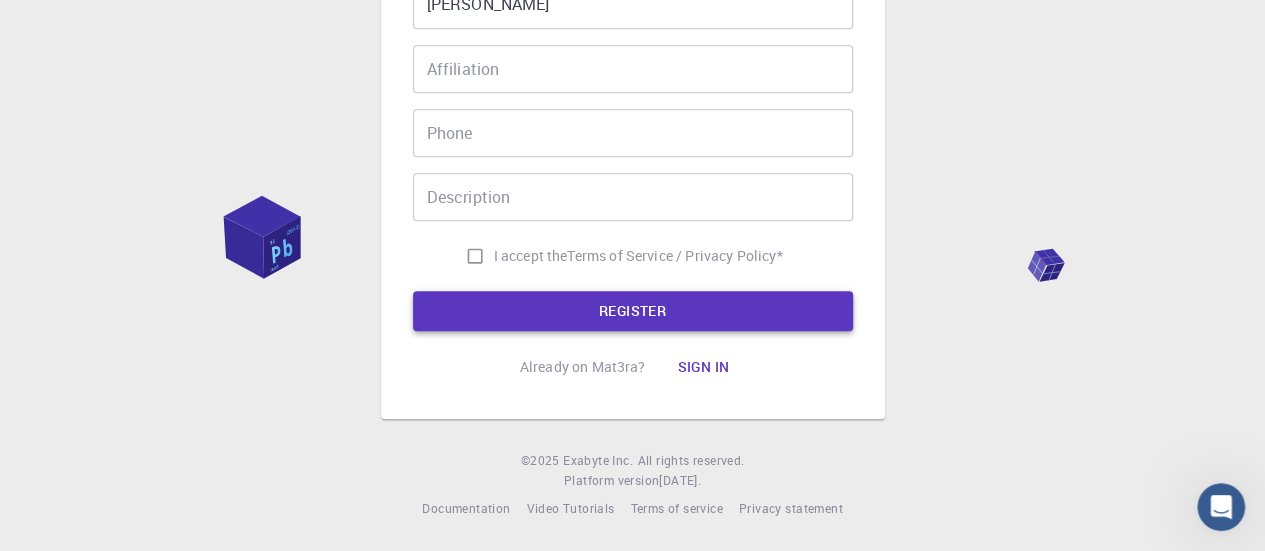 click on "REGISTER" at bounding box center [633, 311] 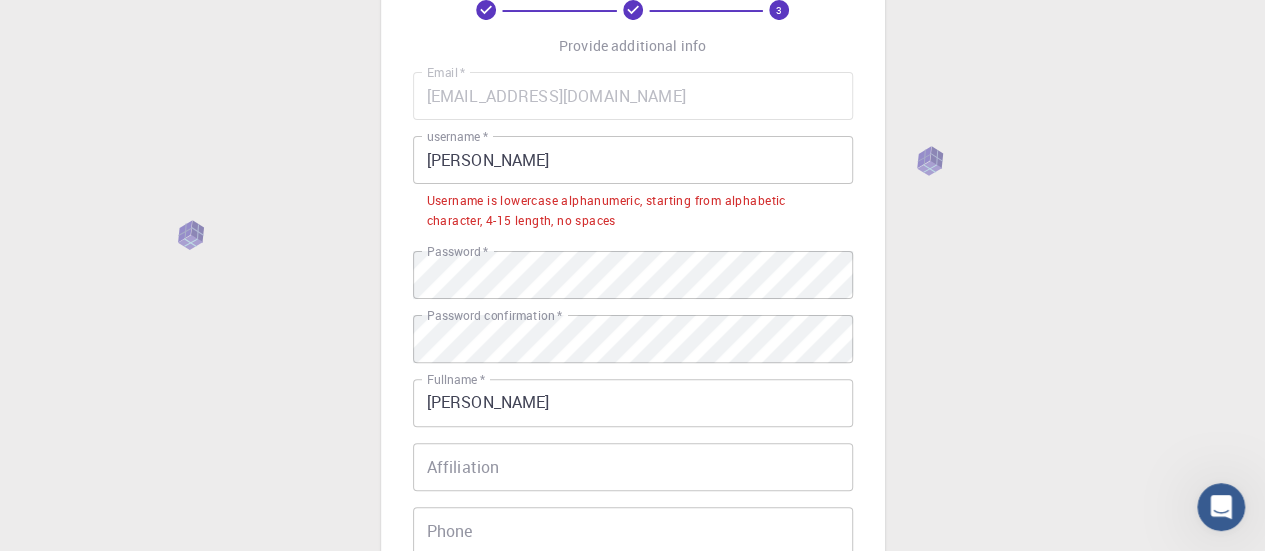 scroll, scrollTop: 19, scrollLeft: 0, axis: vertical 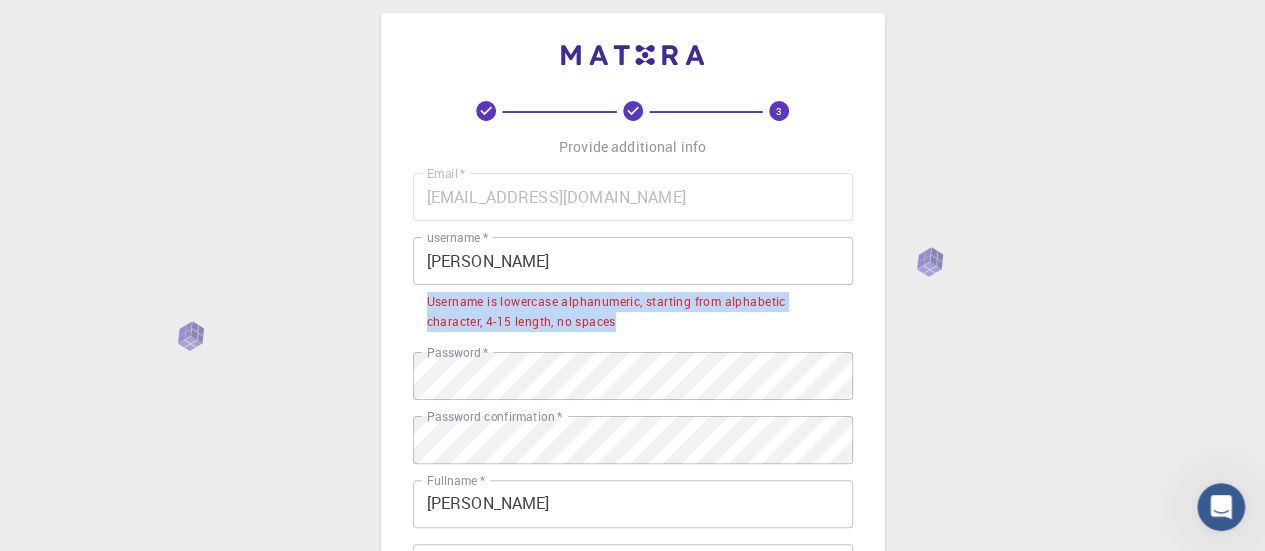 drag, startPoint x: 428, startPoint y: 303, endPoint x: 634, endPoint y: 320, distance: 206.70027 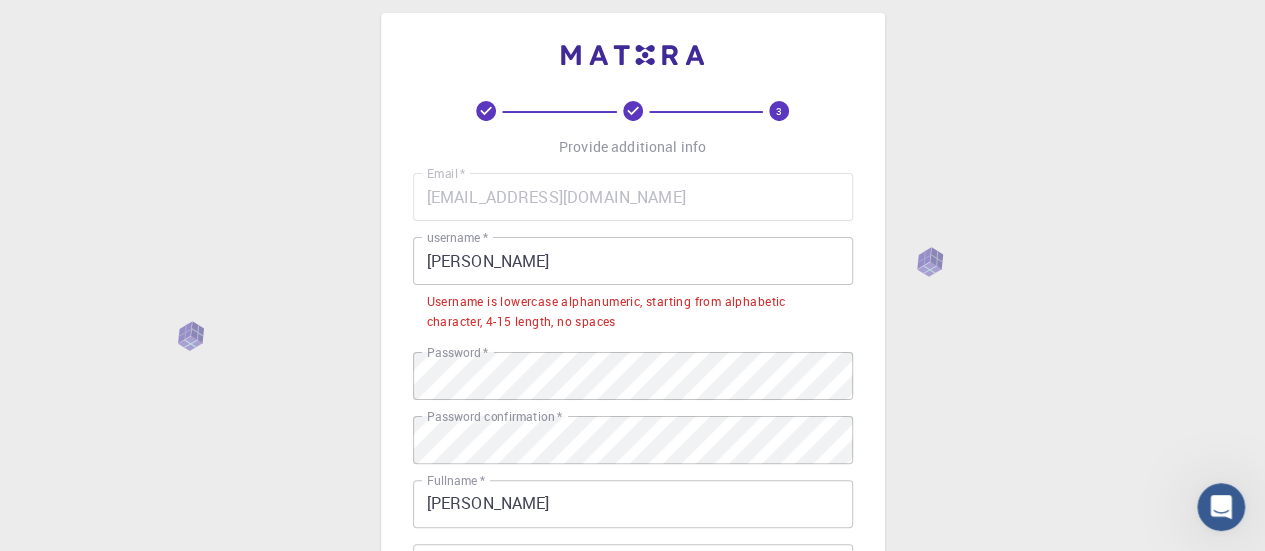 click on "[PERSON_NAME]" at bounding box center (633, 261) 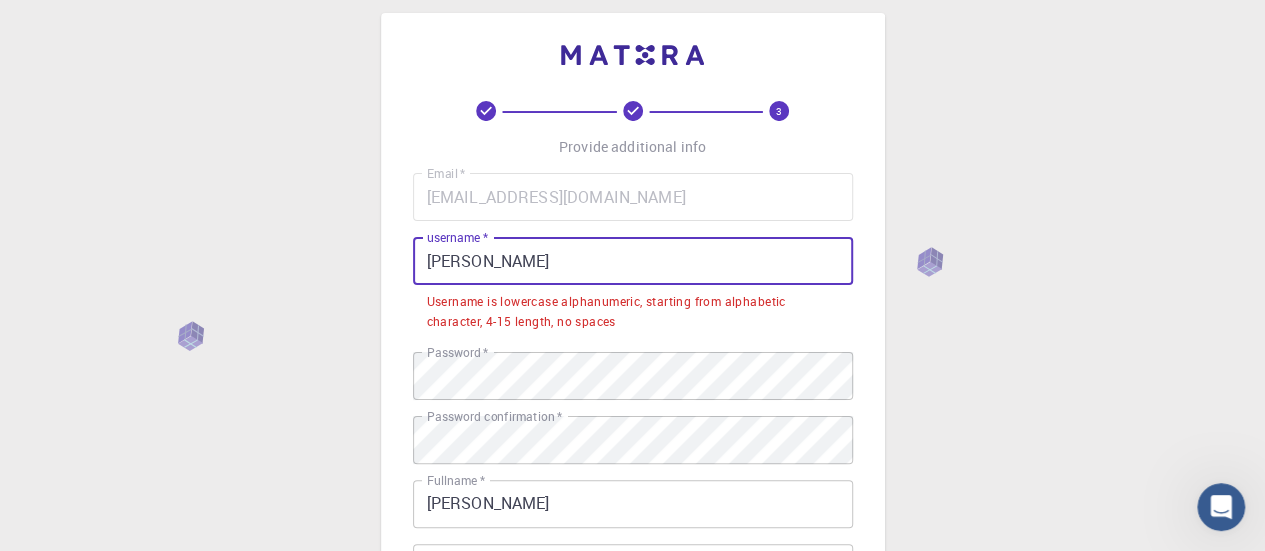 click on "[PERSON_NAME]" at bounding box center (633, 261) 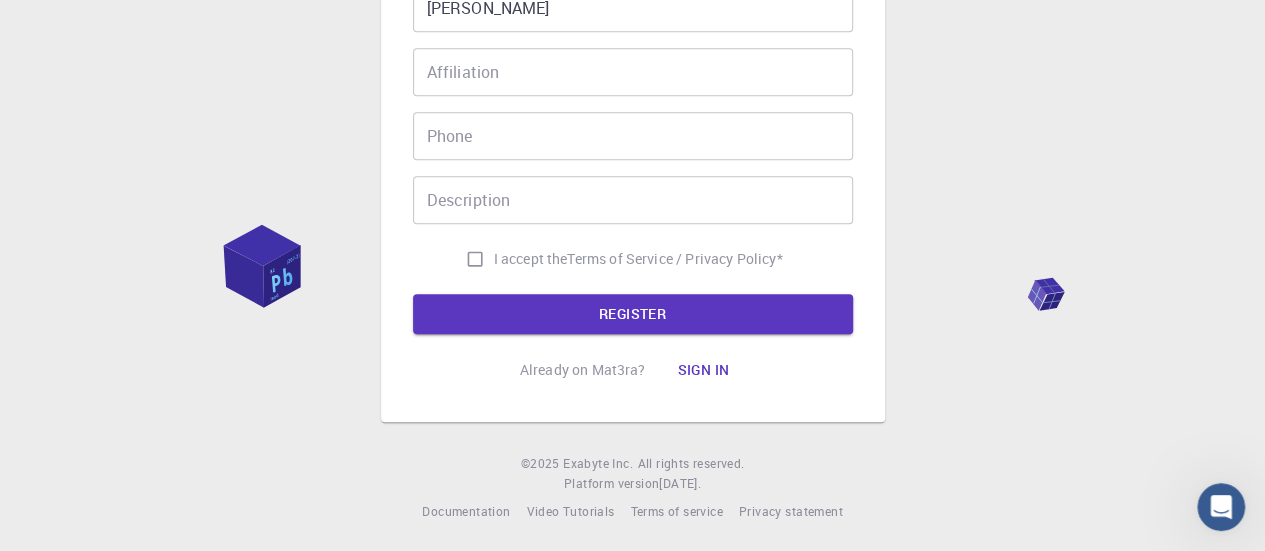 scroll, scrollTop: 468, scrollLeft: 0, axis: vertical 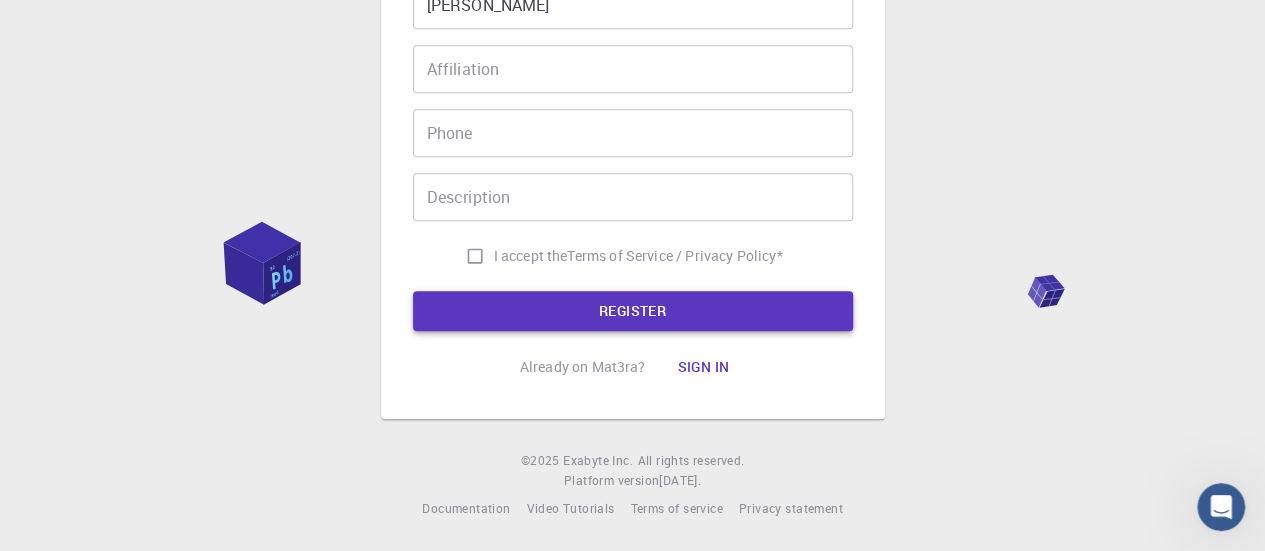 click on "REGISTER" at bounding box center [633, 311] 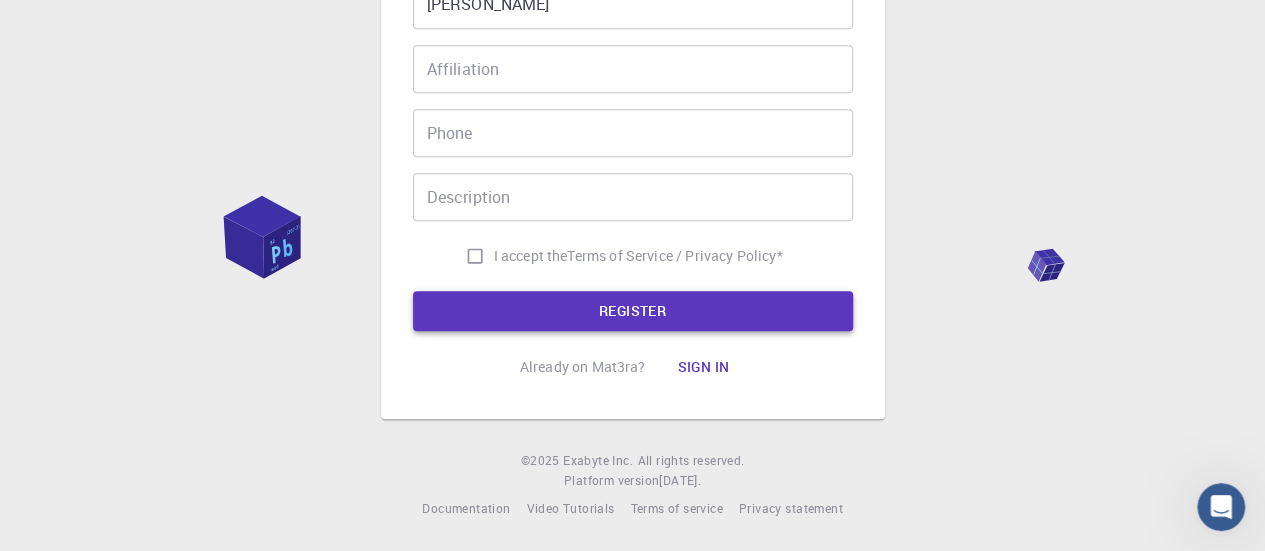 scroll, scrollTop: 119, scrollLeft: 0, axis: vertical 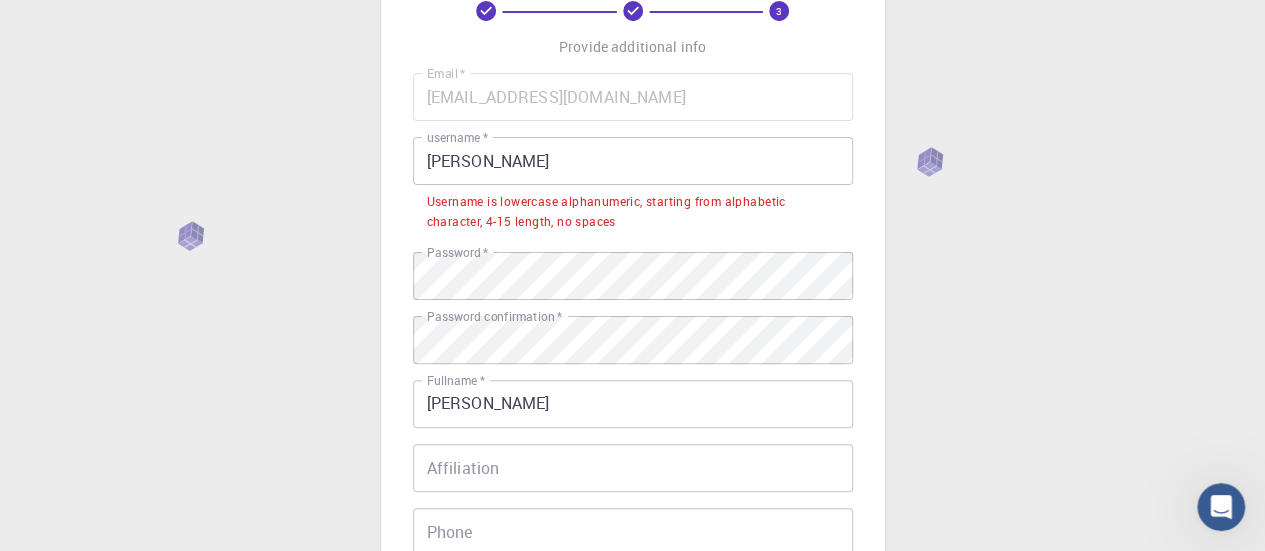 click on "[PERSON_NAME]" at bounding box center (633, 161) 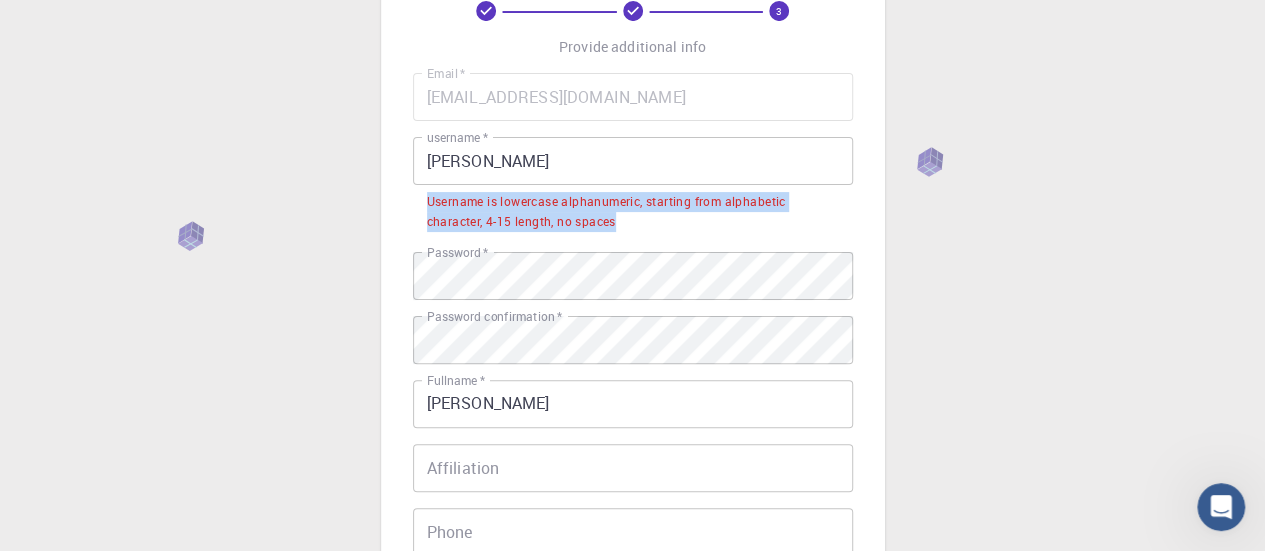 drag, startPoint x: 429, startPoint y: 201, endPoint x: 622, endPoint y: 221, distance: 194.03351 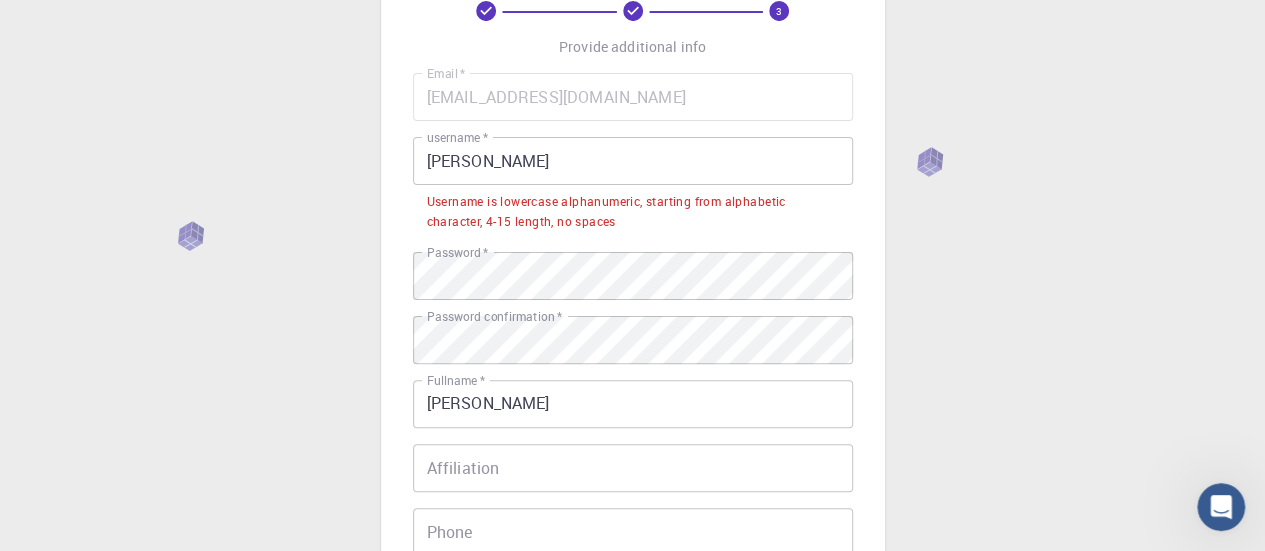 click on "[PERSON_NAME]" at bounding box center (633, 161) 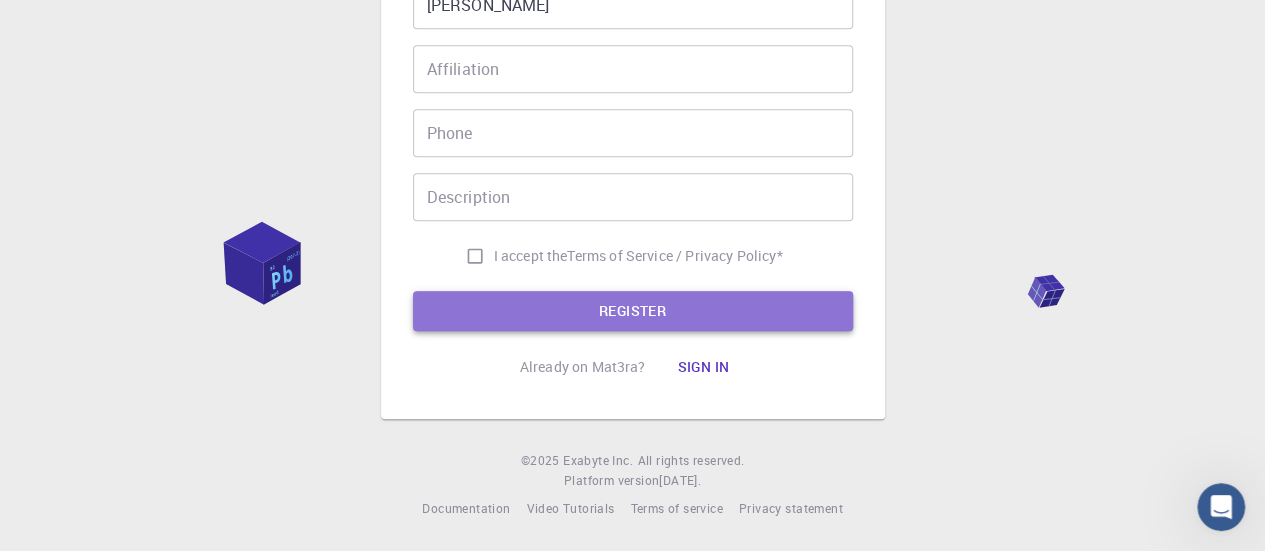 click on "REGISTER" at bounding box center (633, 311) 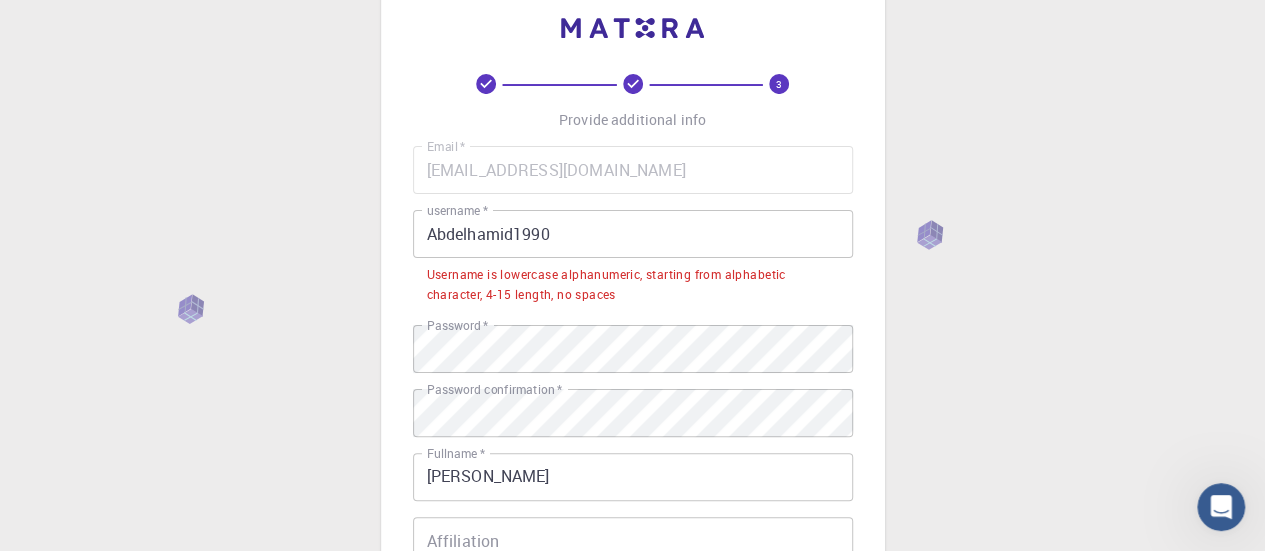 scroll, scrollTop: 19, scrollLeft: 0, axis: vertical 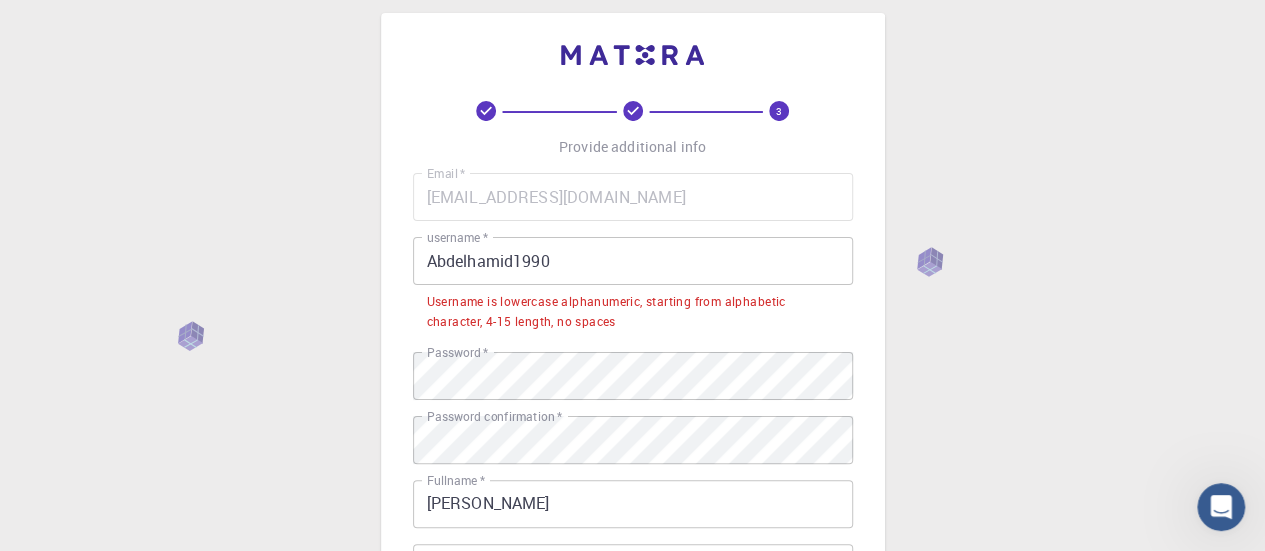 click on "Abdelhamid1990" at bounding box center [633, 261] 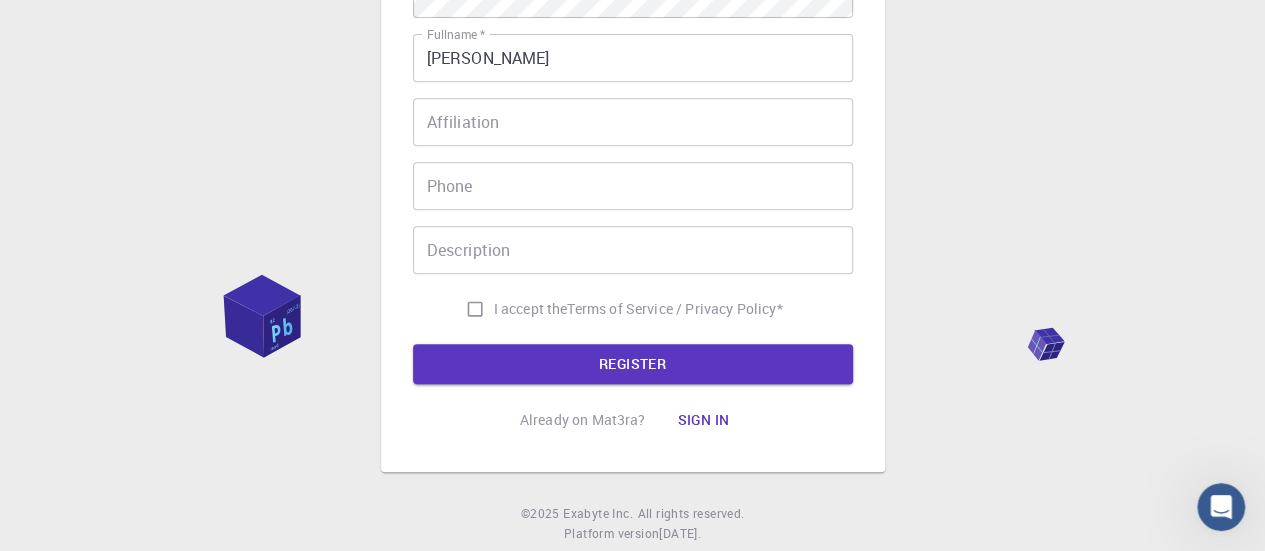 scroll, scrollTop: 468, scrollLeft: 0, axis: vertical 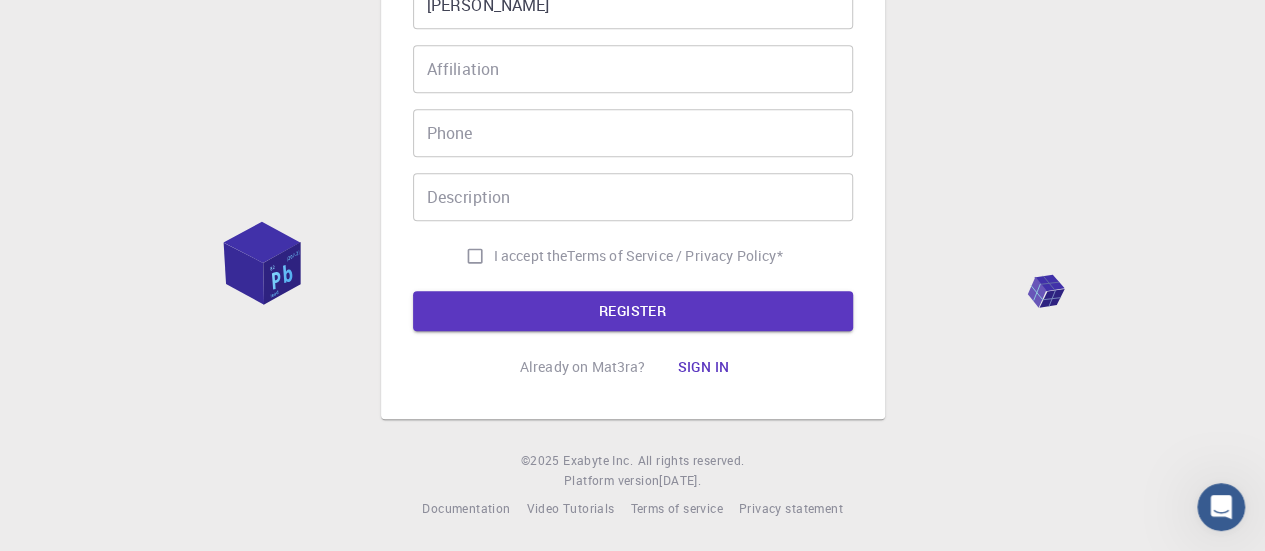 click on "3 Provide additional info Email   * [EMAIL_ADDRESS][DOMAIN_NAME] Email   * username   * Abdelhamid_1990 username   * Password   * Password   * Password confirmation   * Password confirmation   * Fullname   * [PERSON_NAME] Fullname   * Affiliation Affiliation Phone Phone Description Description I accept the  Terms of Service / Privacy Policy  * REGISTER Already on Mat3ra? Sign in" at bounding box center [633, 20] 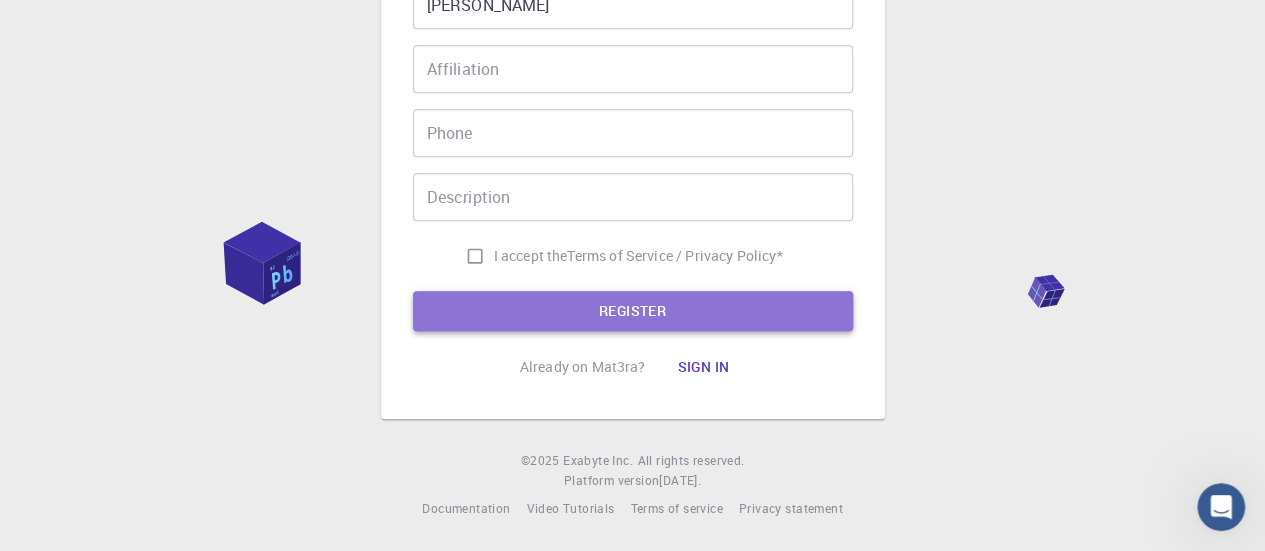click on "REGISTER" at bounding box center (633, 311) 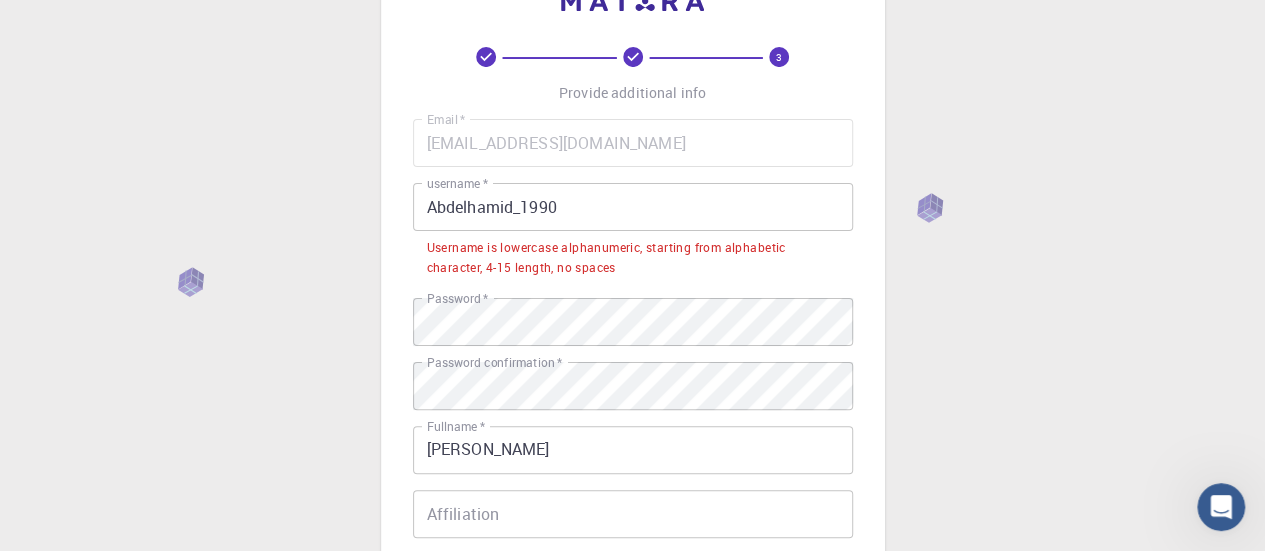 scroll, scrollTop: 100, scrollLeft: 0, axis: vertical 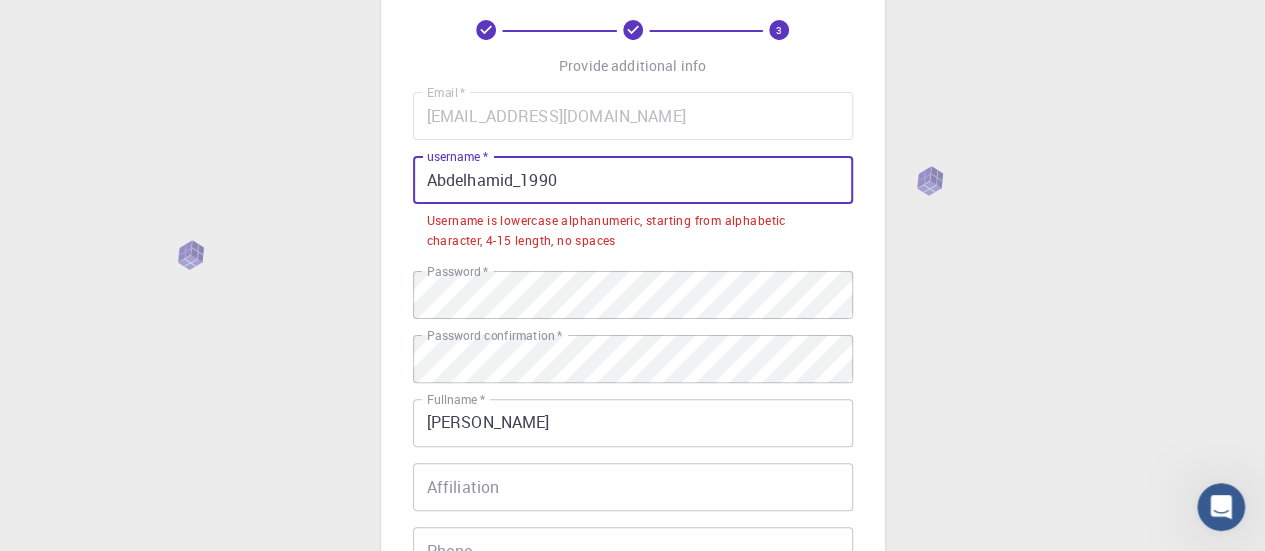 drag, startPoint x: 522, startPoint y: 174, endPoint x: 543, endPoint y: 174, distance: 21 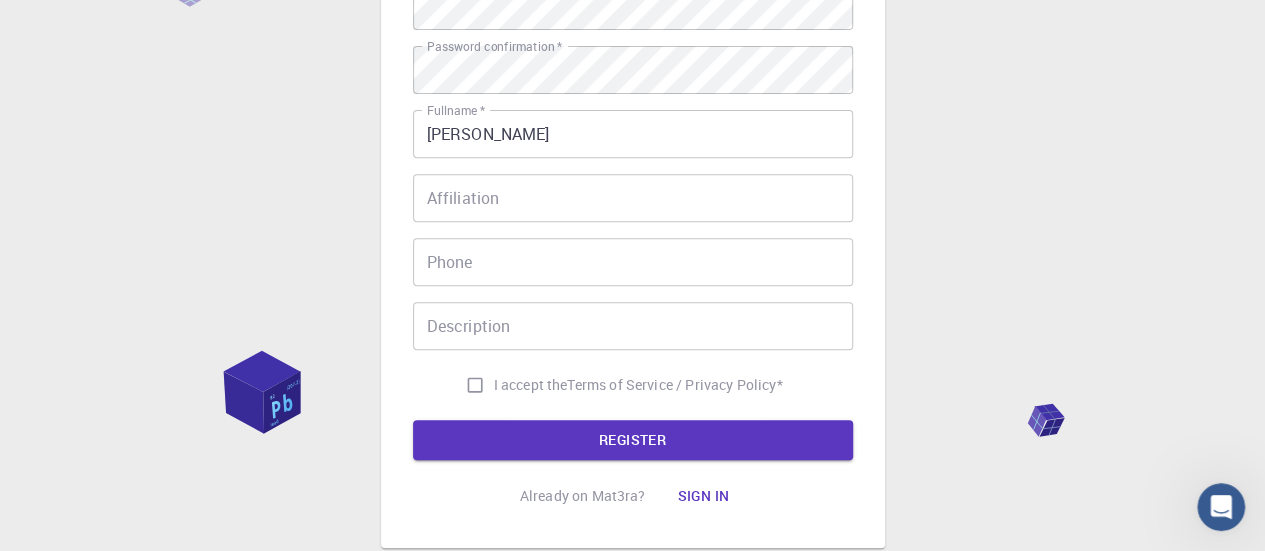 scroll, scrollTop: 468, scrollLeft: 0, axis: vertical 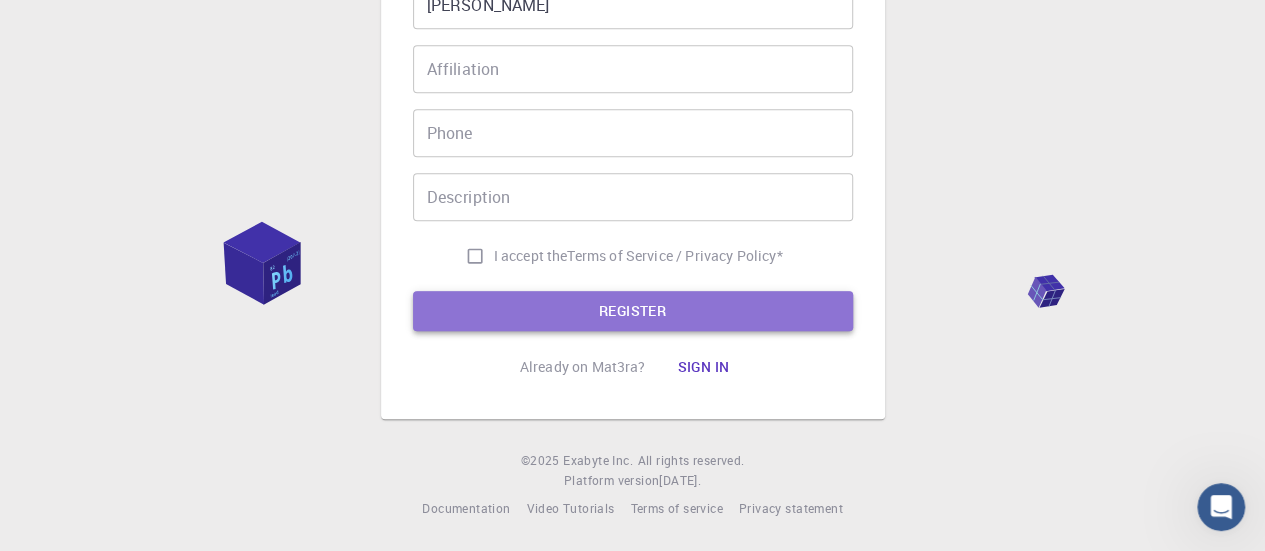 click on "REGISTER" at bounding box center [633, 311] 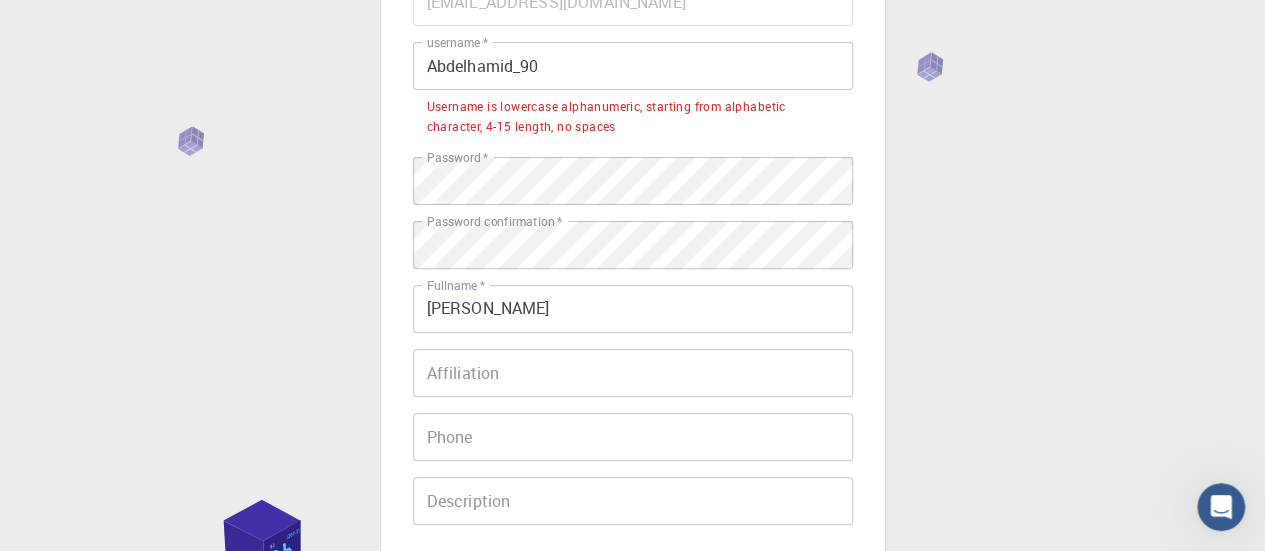 scroll, scrollTop: 0, scrollLeft: 0, axis: both 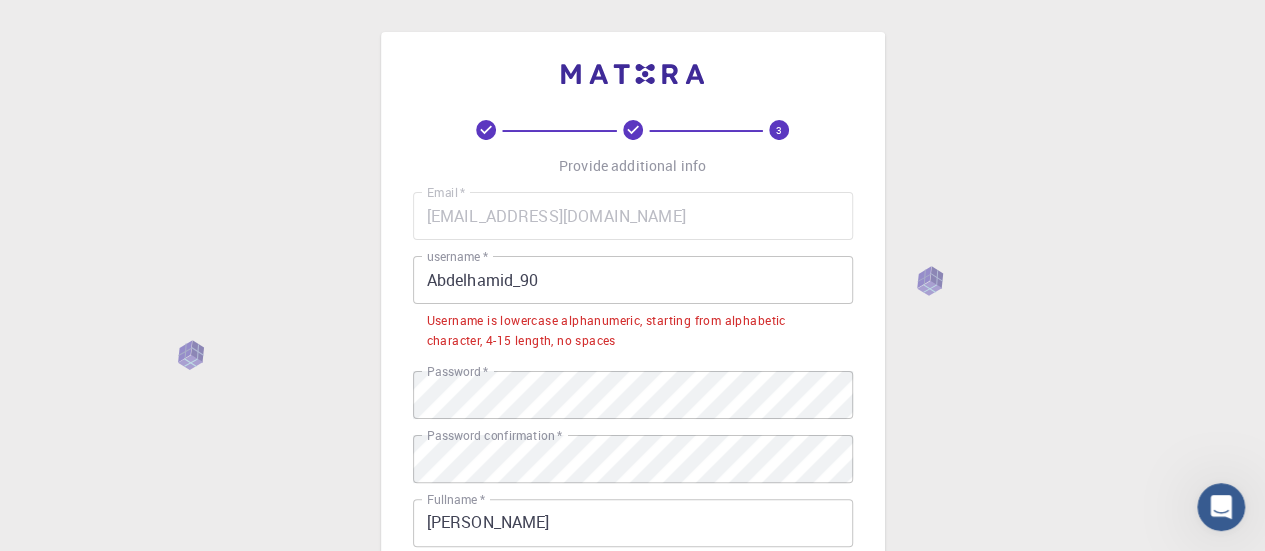 click on "Abdelhamid_90" at bounding box center [633, 280] 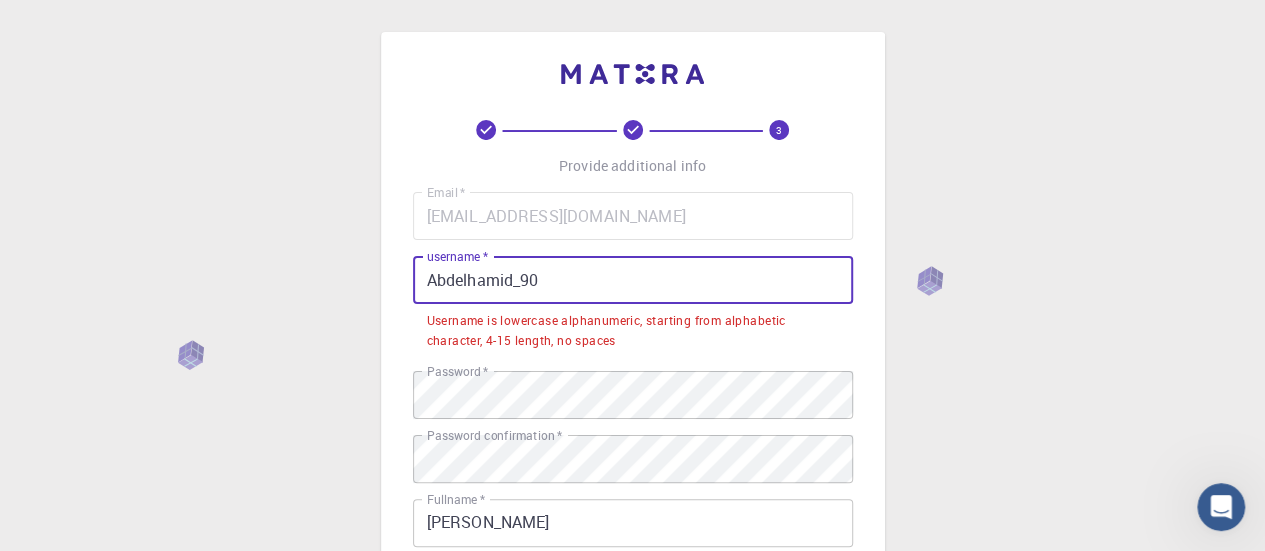click on "3 Provide additional info Email   * [EMAIL_ADDRESS][DOMAIN_NAME] Email   * username   * Abdelhamid_90 username   * Username is lowercase alphanumeric, starting from alphabetic character, 4-15 length, no spaces Password   * Password   * Password confirmation   * Password confirmation   * Fullname   * [PERSON_NAME] Fullname   * Affiliation Affiliation Phone Phone Description Description I accept the  Terms of Service / Privacy Policy  * REGISTER Already on Mat3ra? Sign in ©  2025   Exabyte Inc.   All rights reserved. Platform version  [DATE] . Documentation Video Tutorials Terms of service Privacy statement" at bounding box center (632, 534) 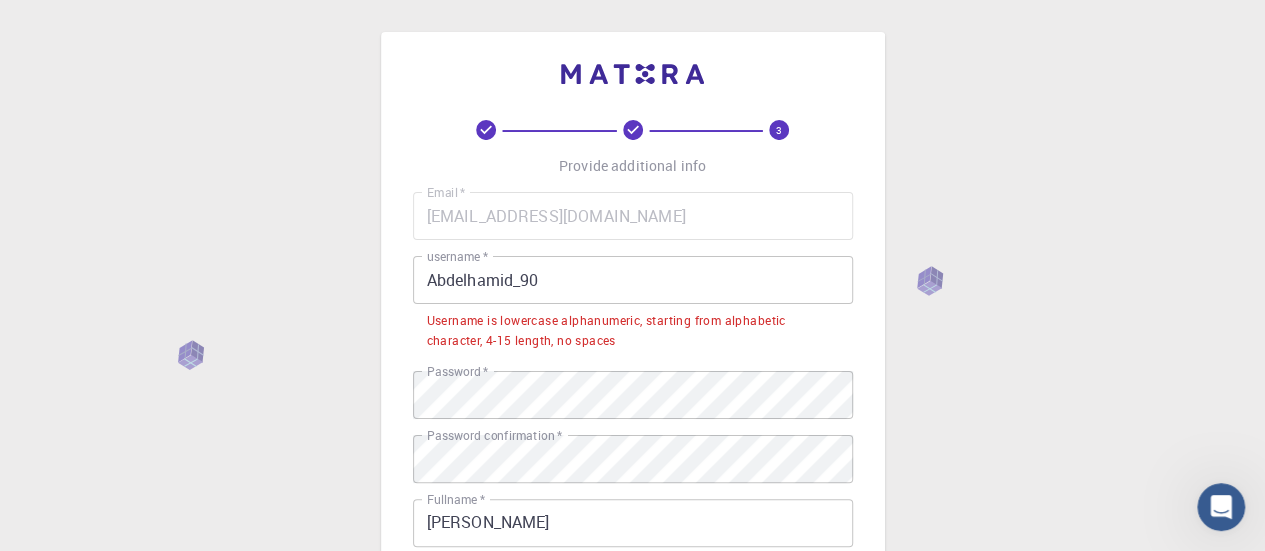 click on "3 Provide additional info Email   * [EMAIL_ADDRESS][DOMAIN_NAME] Email   * username   * Abdelhamid_90 username   * Username is lowercase alphanumeric, starting from alphabetic character, 4-15 length, no spaces Password   * Password   * Password confirmation   * Password confirmation   * Fullname   * [PERSON_NAME] Fullname   * Affiliation Affiliation Phone Phone Description Description I accept the  Terms of Service / Privacy Policy  * REGISTER Already on Mat3ra? Sign in ©  2025   Exabyte Inc.   All rights reserved. Platform version  [DATE] . Documentation Video Tutorials Terms of service Privacy statement" at bounding box center [632, 534] 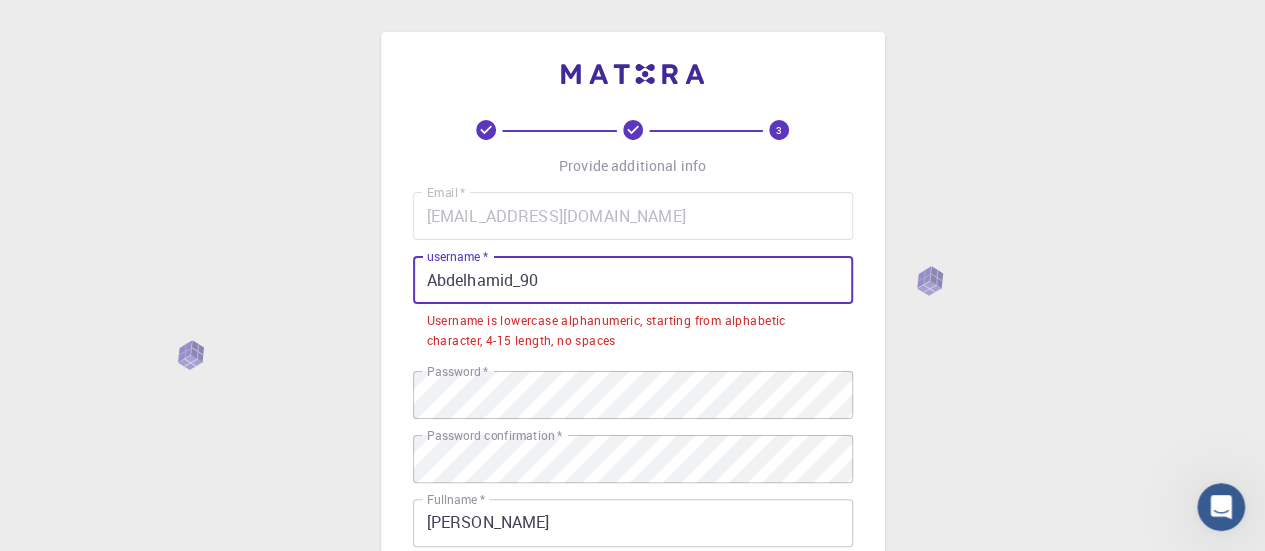 drag, startPoint x: 514, startPoint y: 278, endPoint x: 552, endPoint y: 277, distance: 38.013157 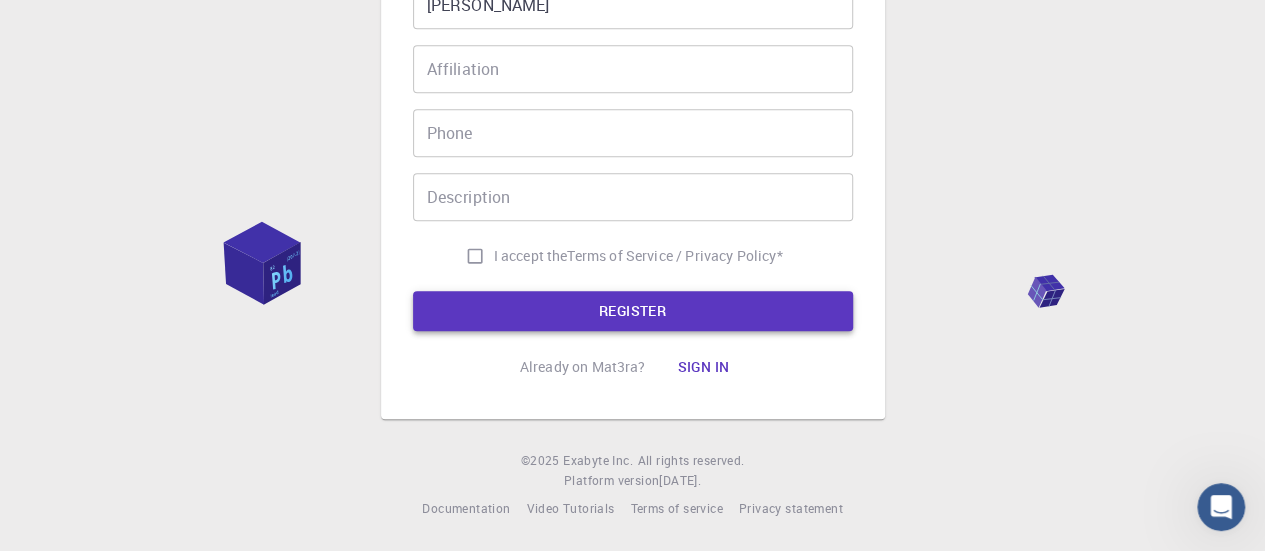type on "Abdelhamid90" 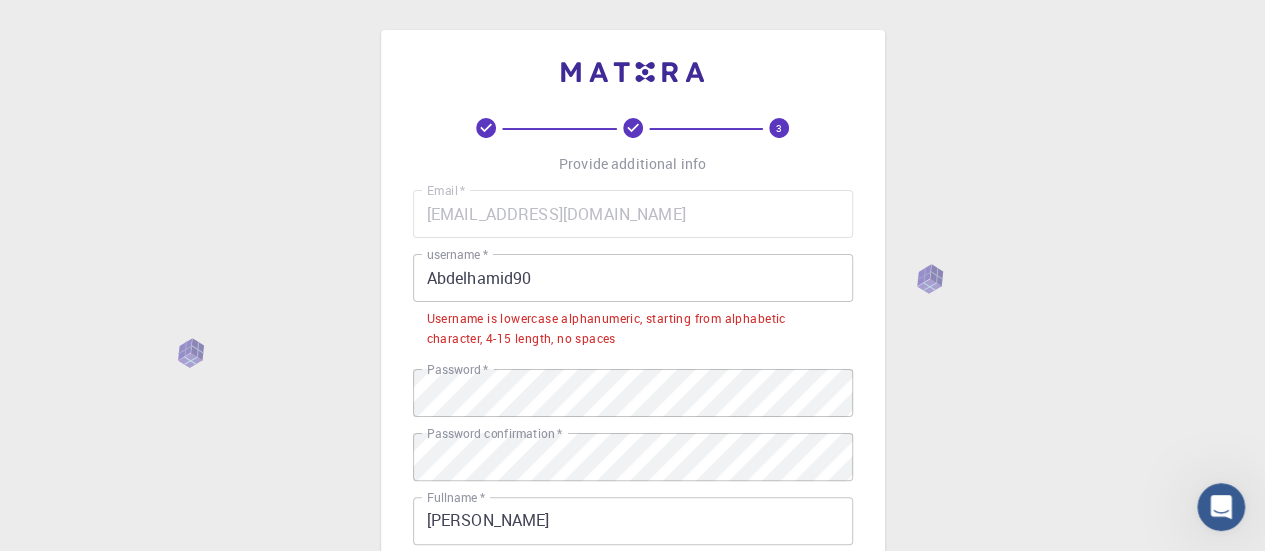 scroll, scrollTop: 0, scrollLeft: 0, axis: both 